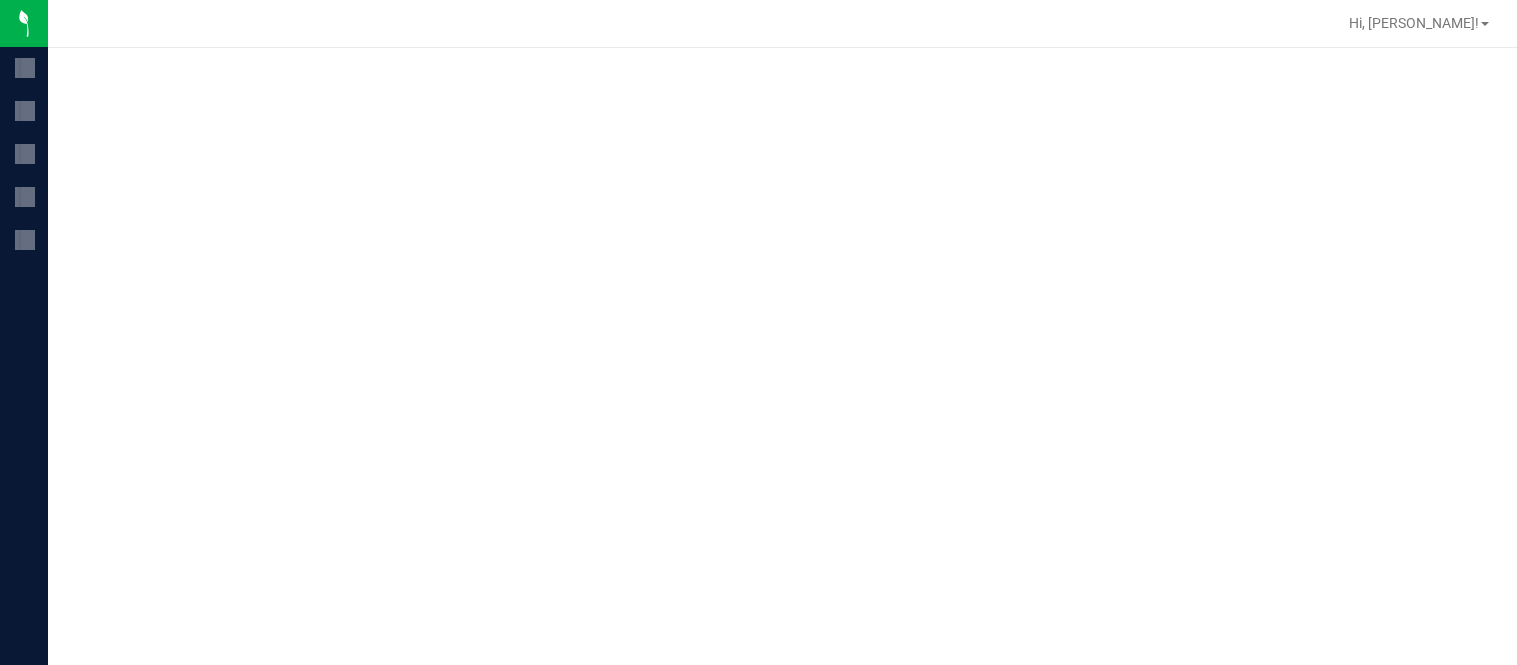 scroll, scrollTop: 0, scrollLeft: 0, axis: both 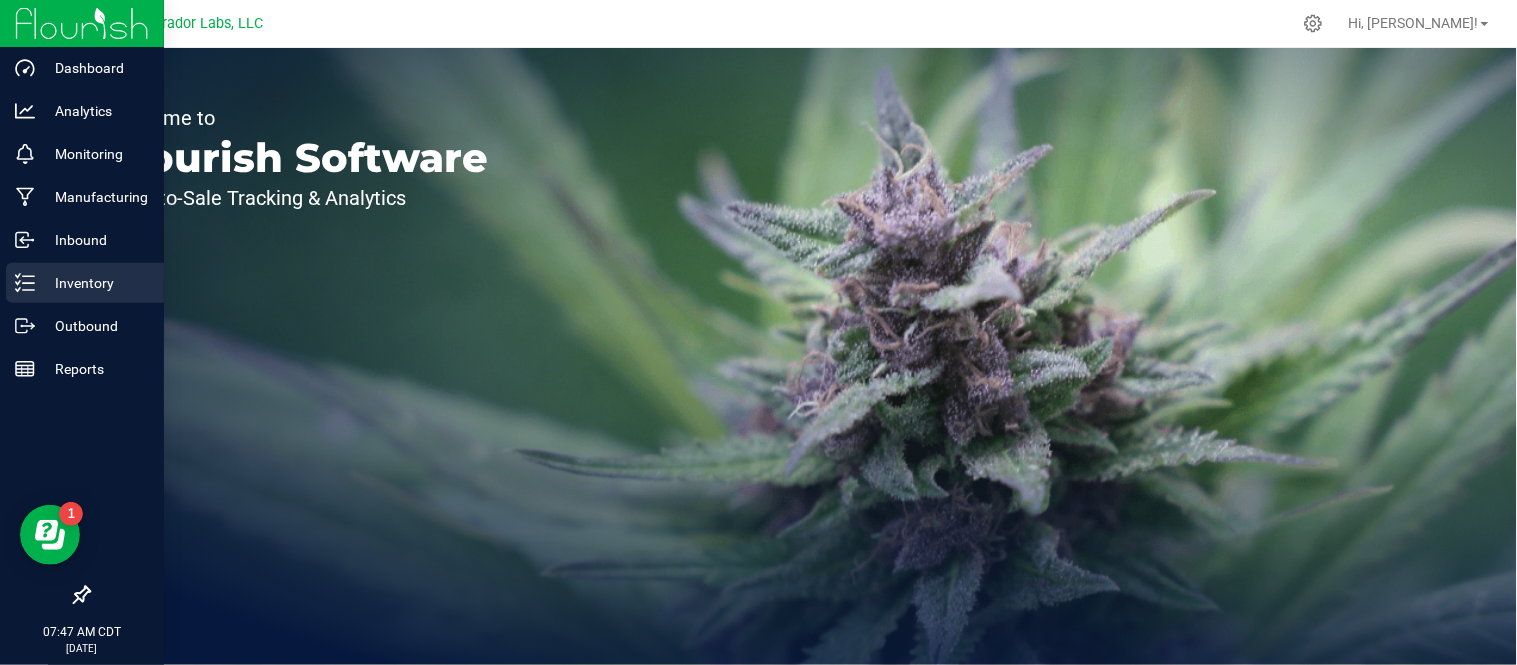 click on "Inventory" at bounding box center [95, 283] 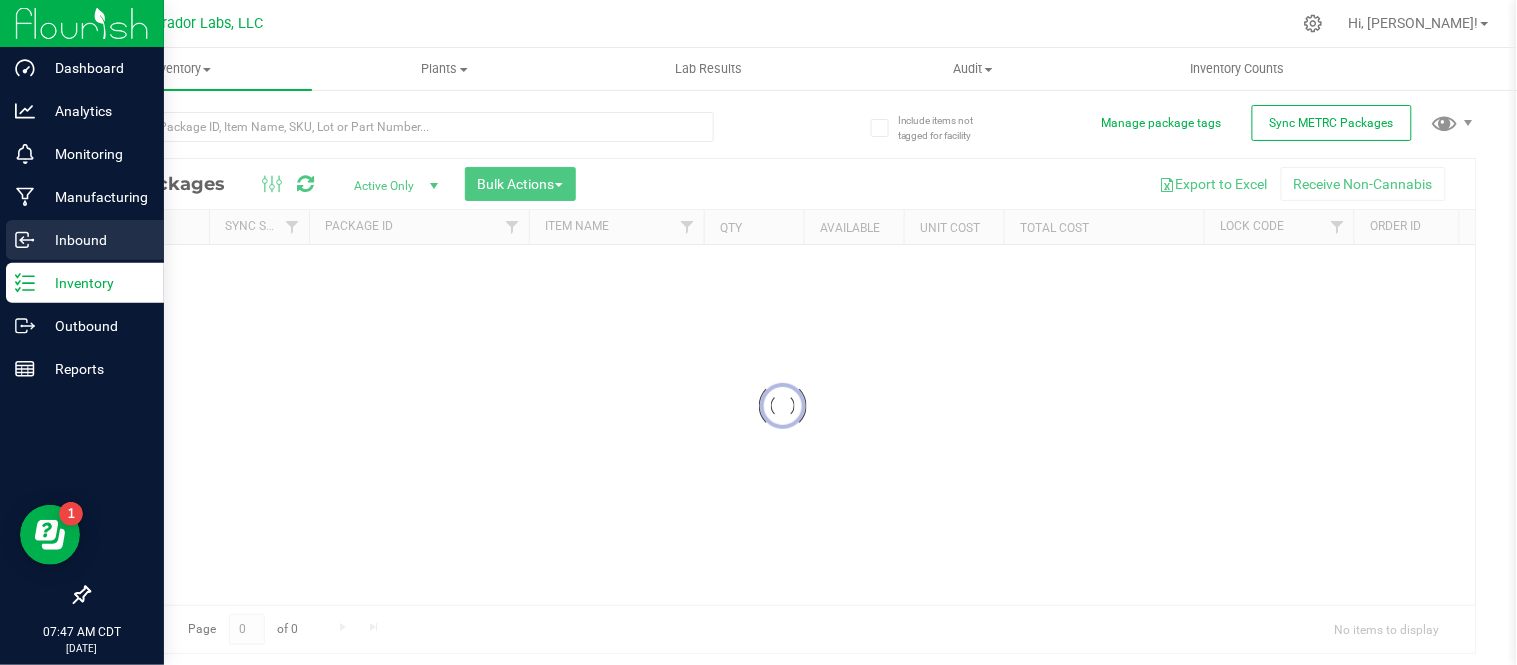click on "Inbound" at bounding box center [95, 240] 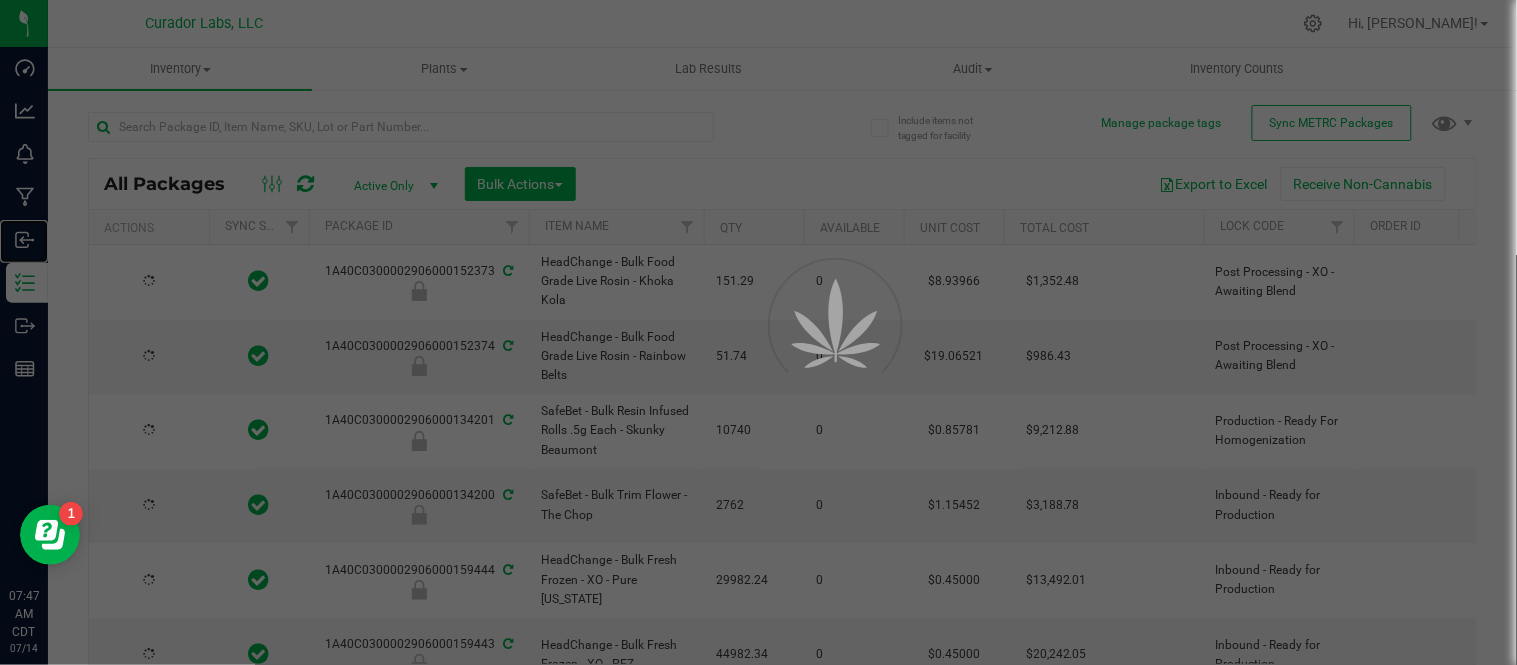 type on "[DATE]" 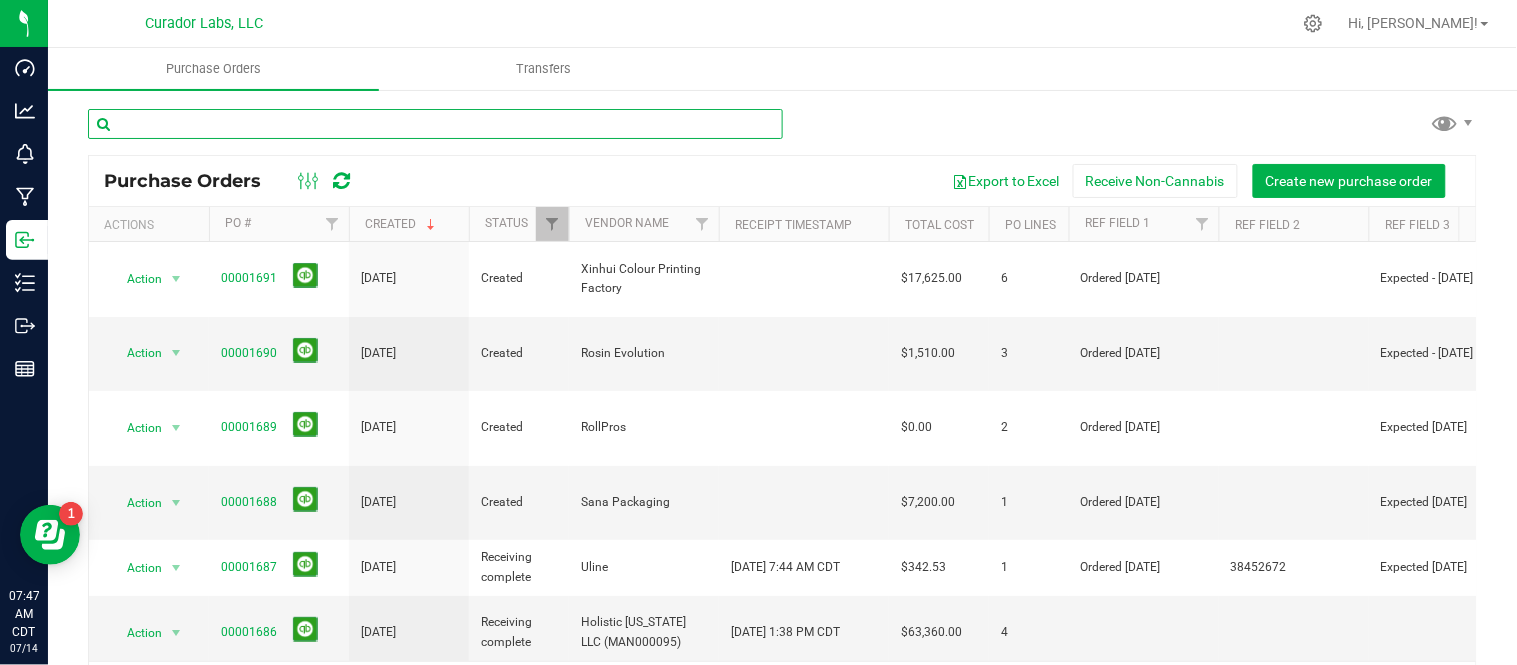 click at bounding box center [435, 124] 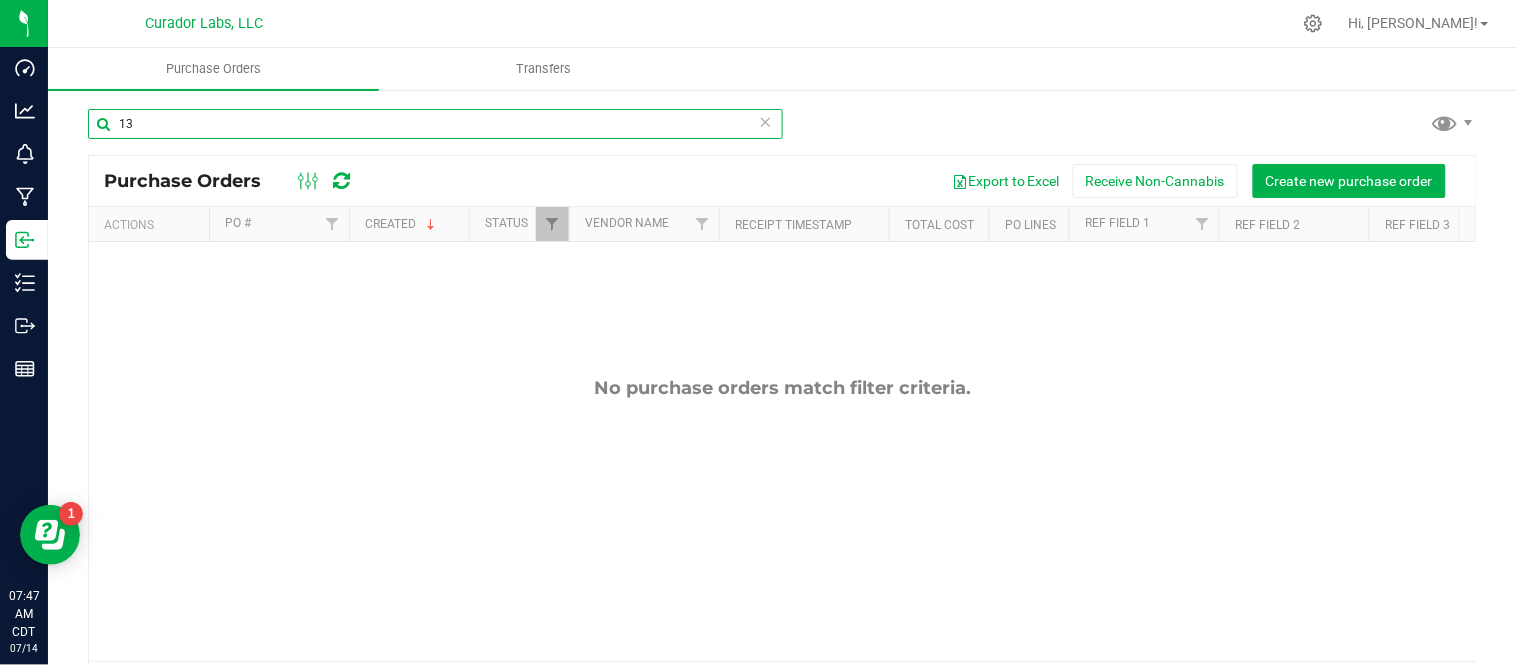 type on "1" 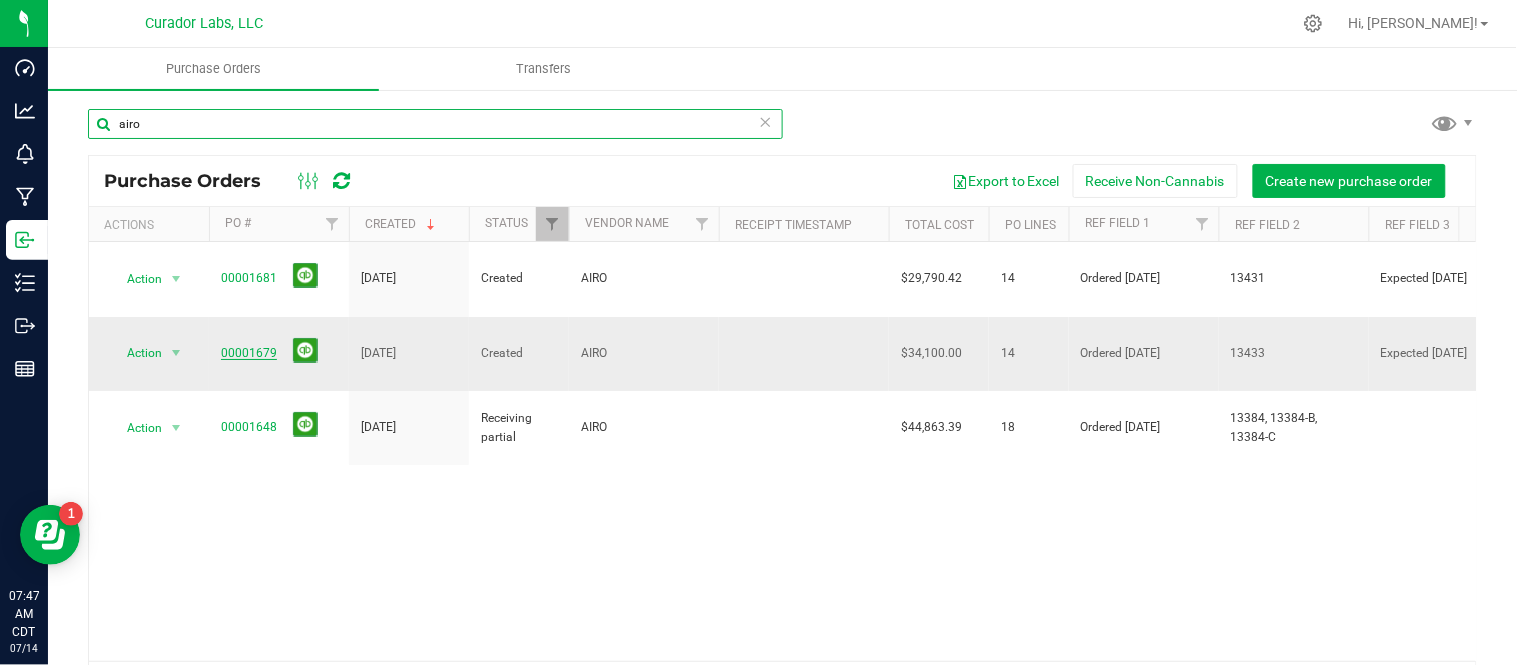 type on "airo" 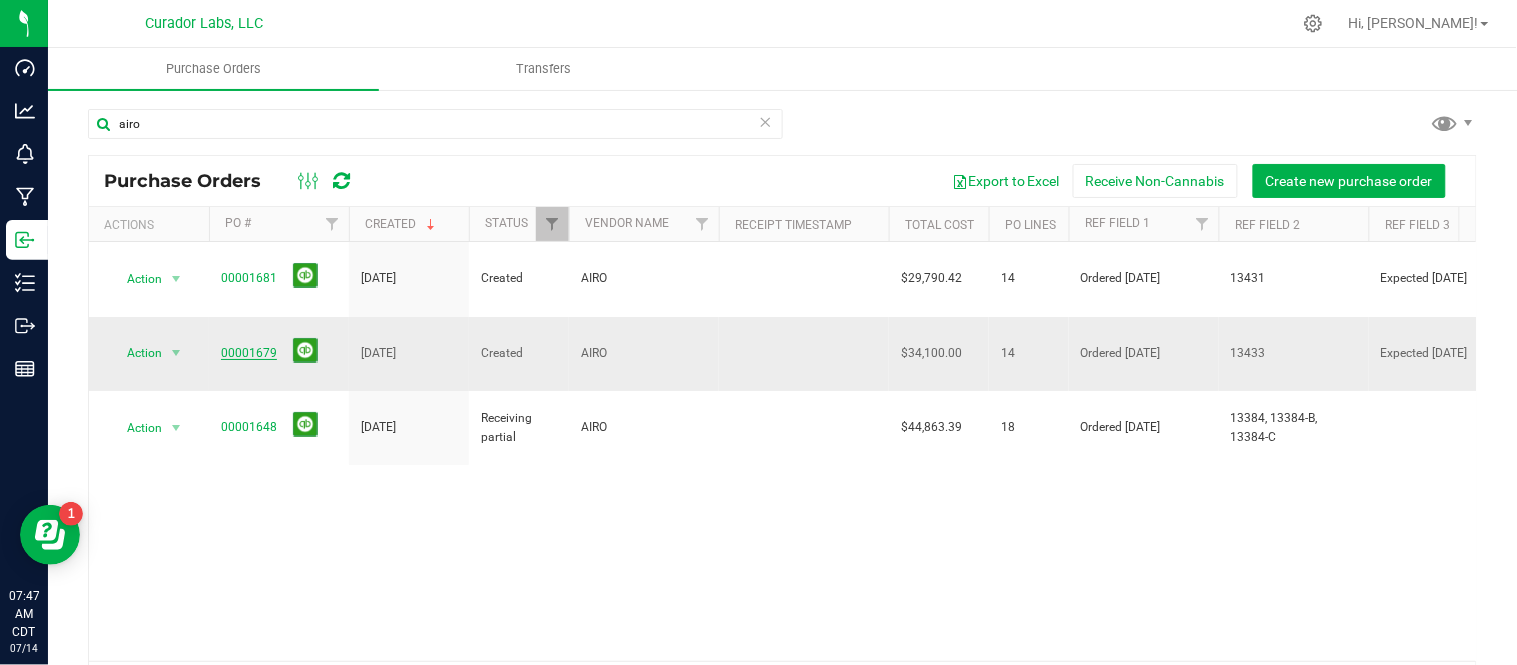 click on "00001679" at bounding box center [249, 353] 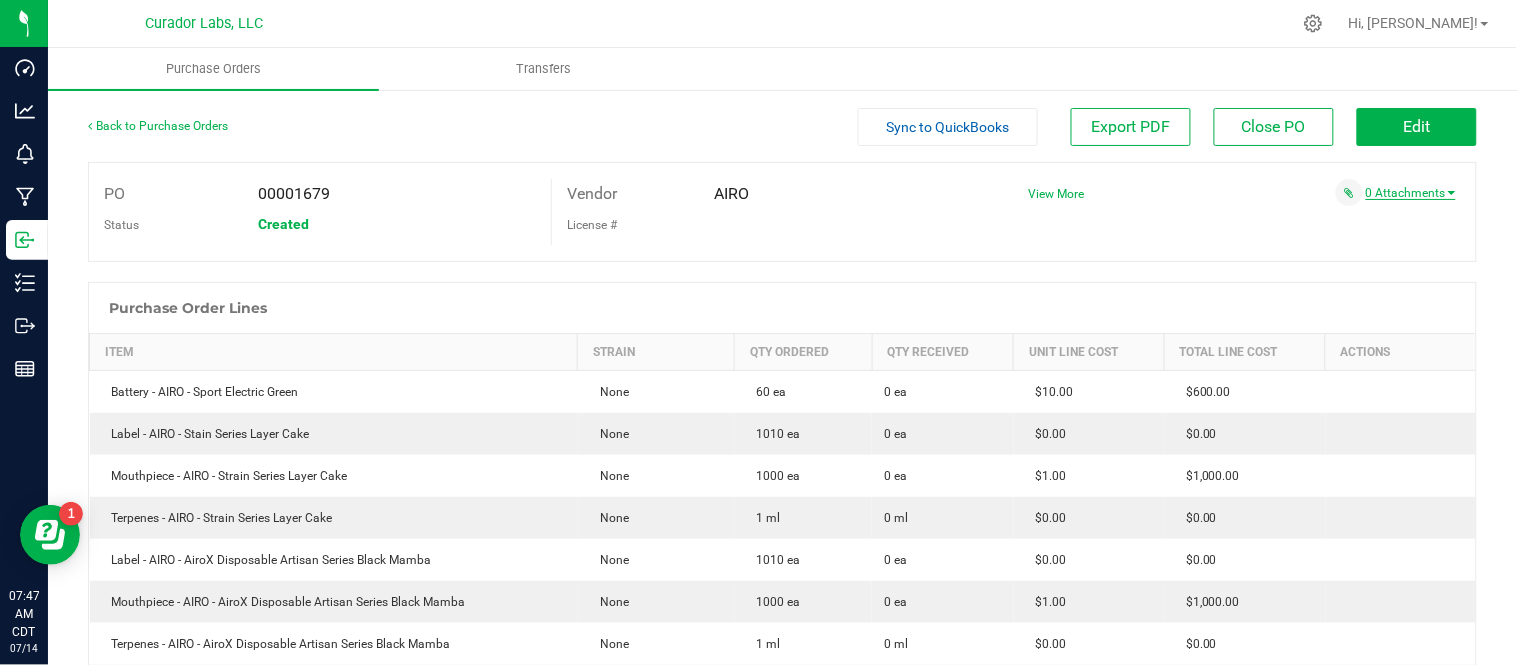 click on "0
Attachments" at bounding box center (1411, 193) 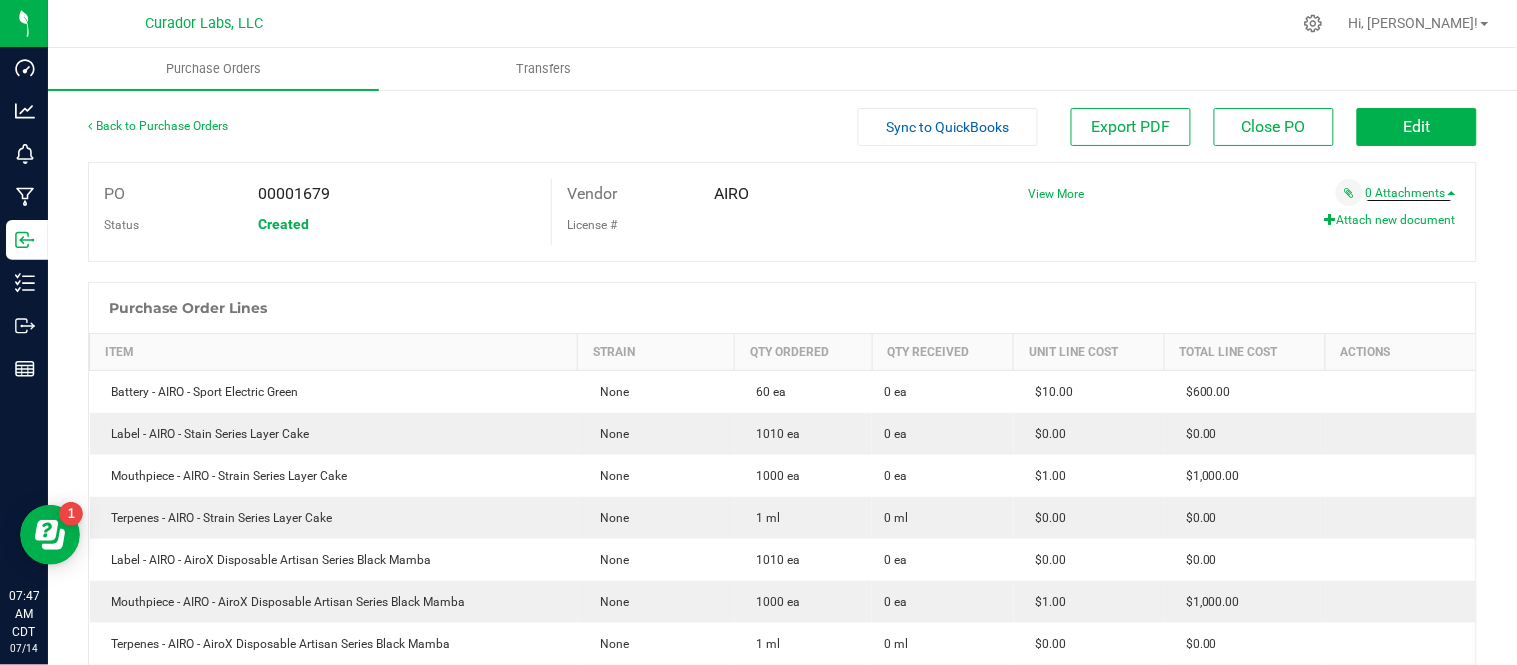 click on "Attach new document" at bounding box center (1390, 220) 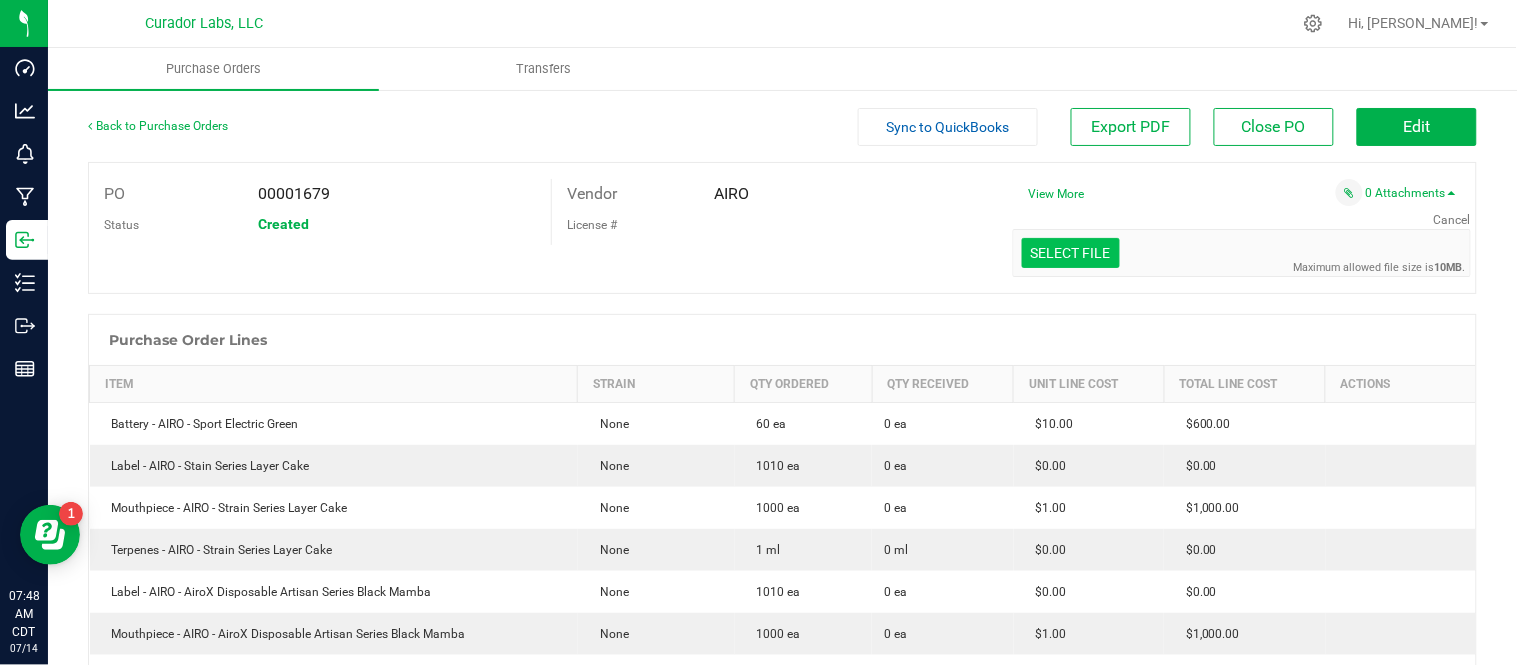 click at bounding box center [-326, 149] 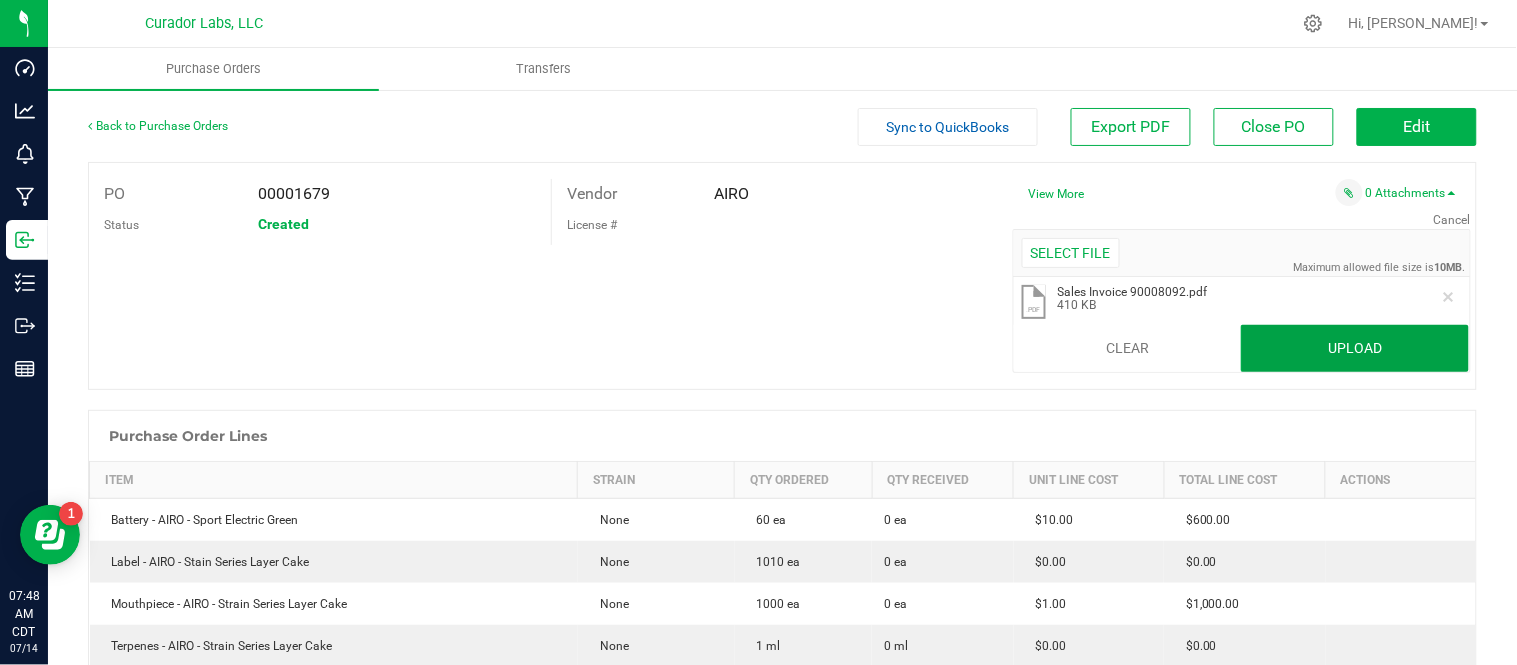 click on "Upload" at bounding box center [1355, 349] 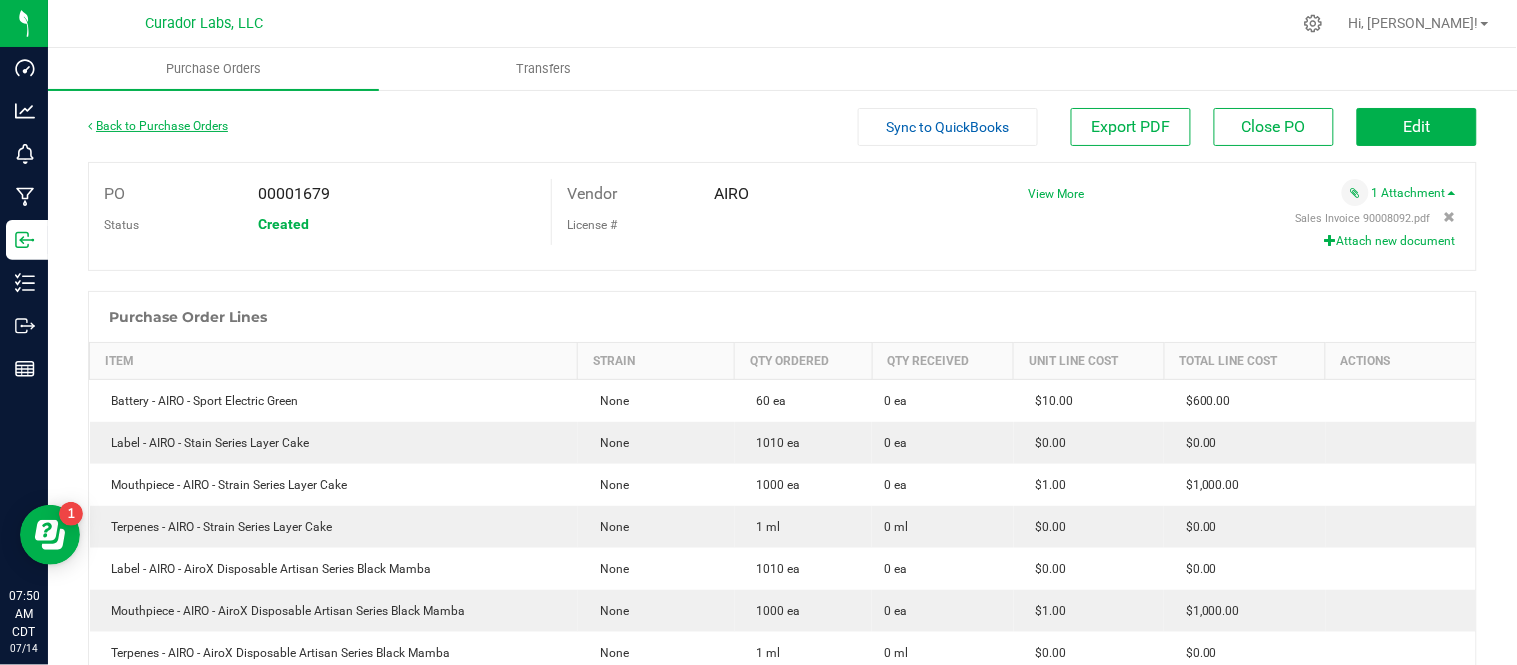click on "Back to Purchase Orders" at bounding box center [158, 126] 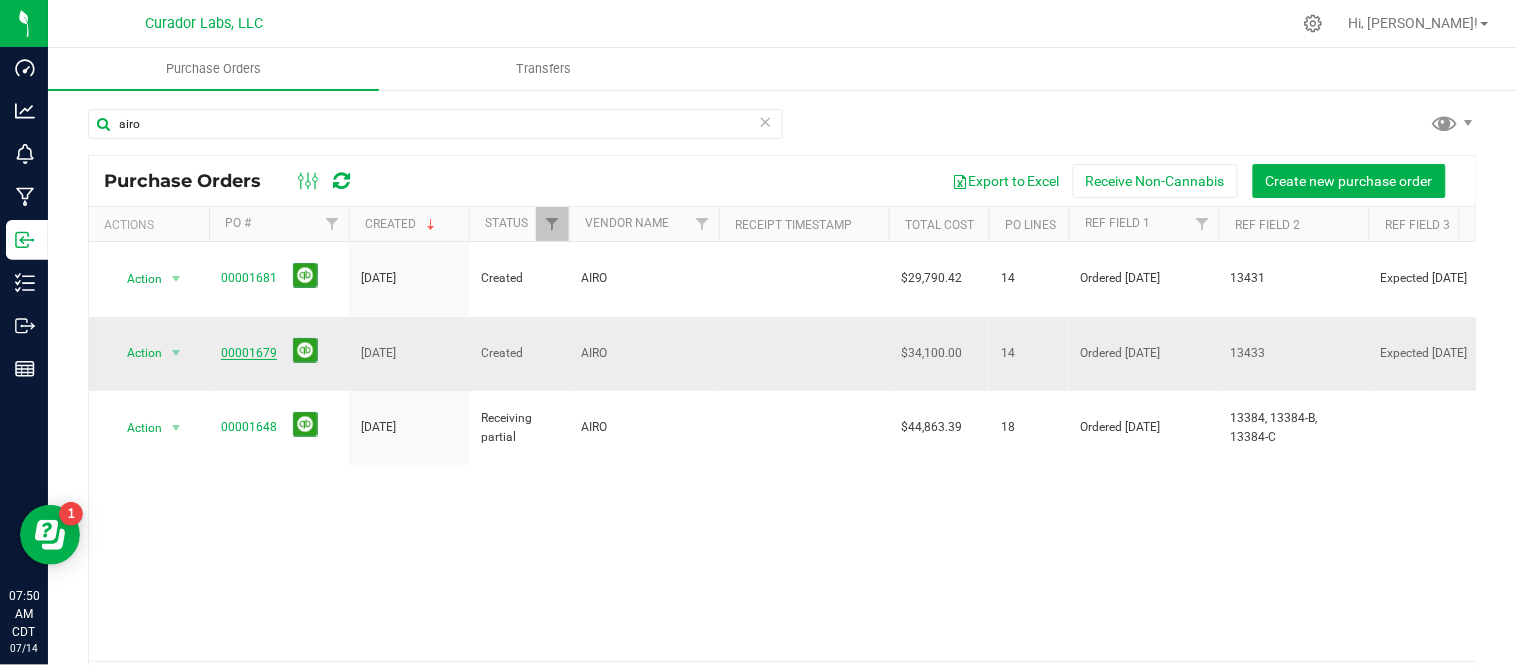 click on "00001679" at bounding box center [249, 353] 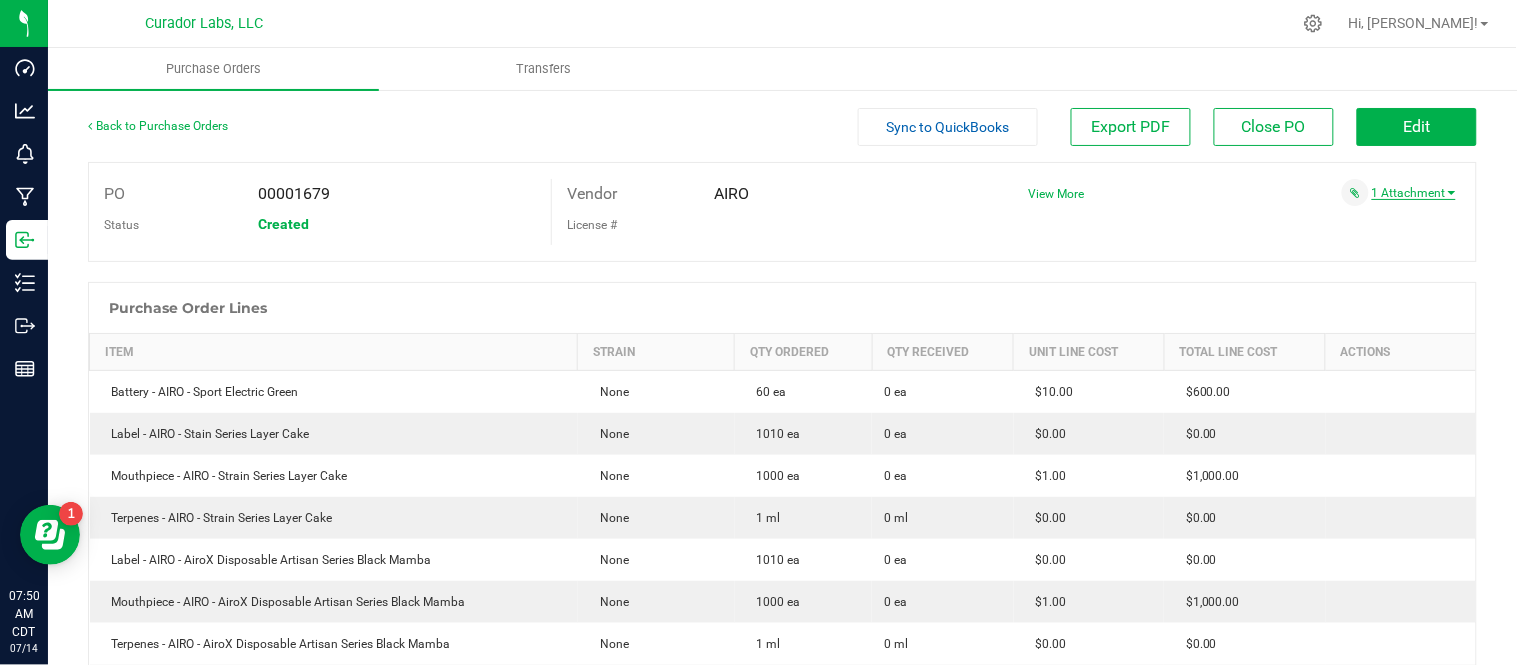 click on "1
Attachment" at bounding box center (1414, 193) 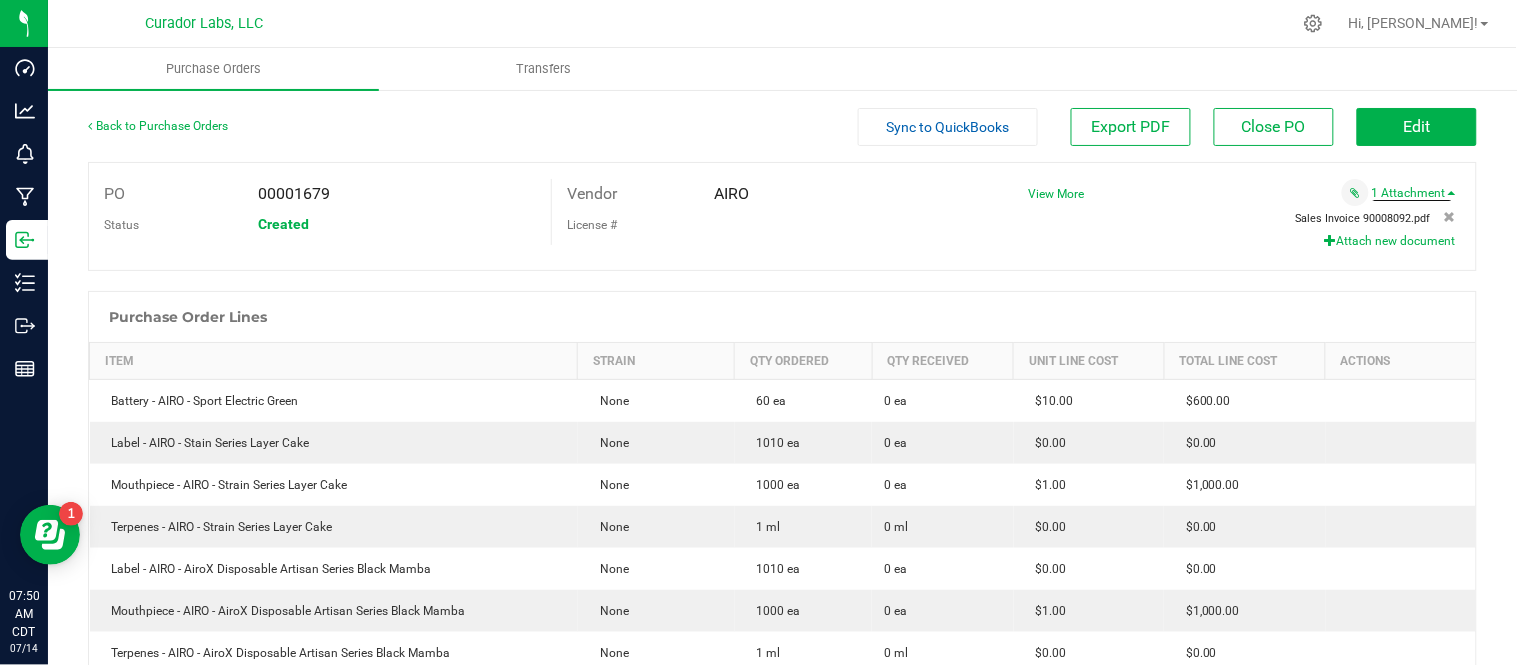 click on "Sales Invoice 90008092.pdf" at bounding box center (1363, 218) 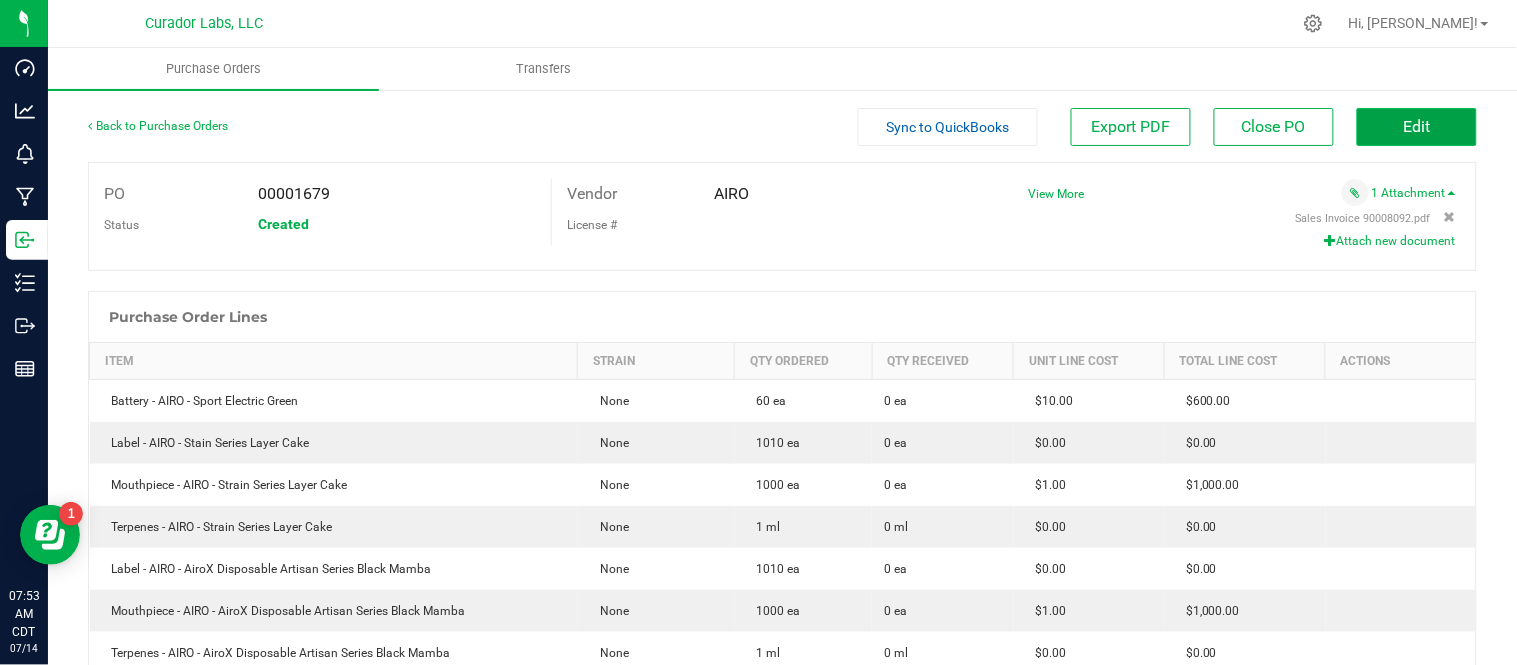click on "Edit" at bounding box center [1417, 127] 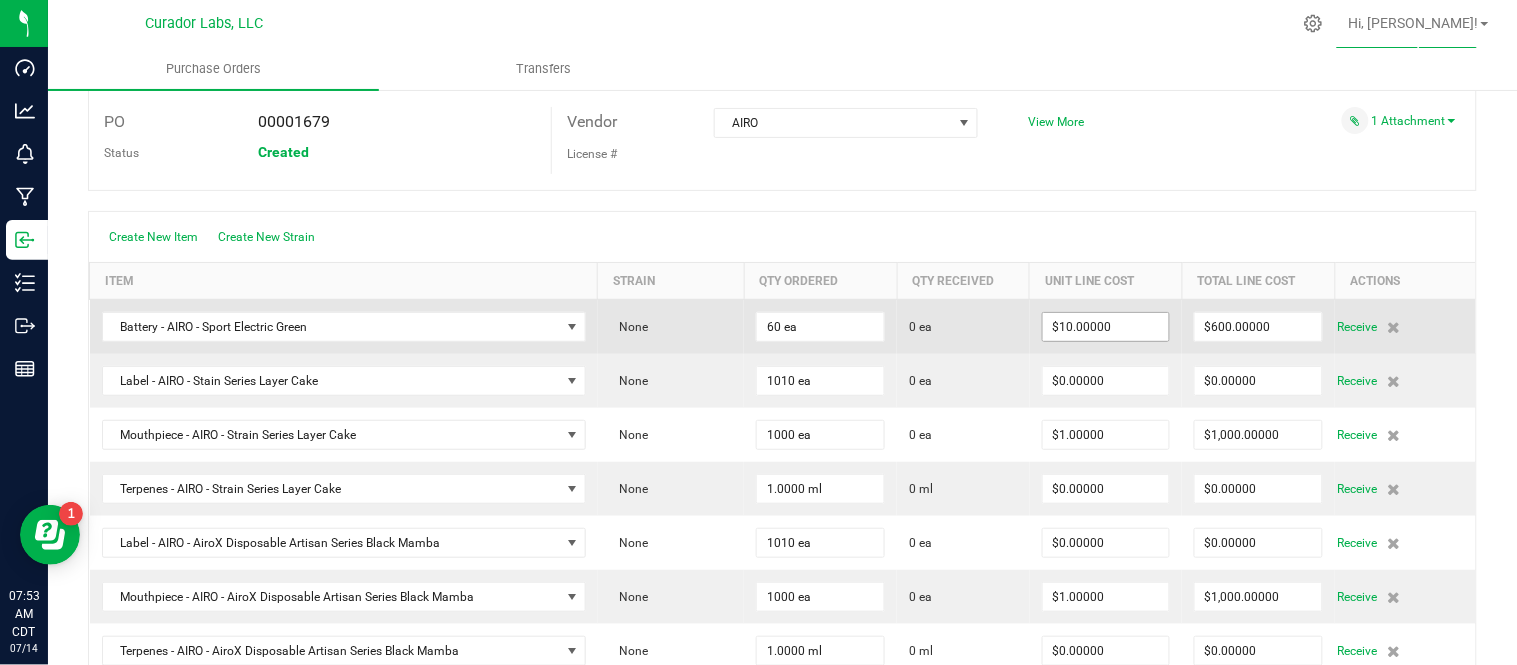 scroll, scrollTop: 111, scrollLeft: 0, axis: vertical 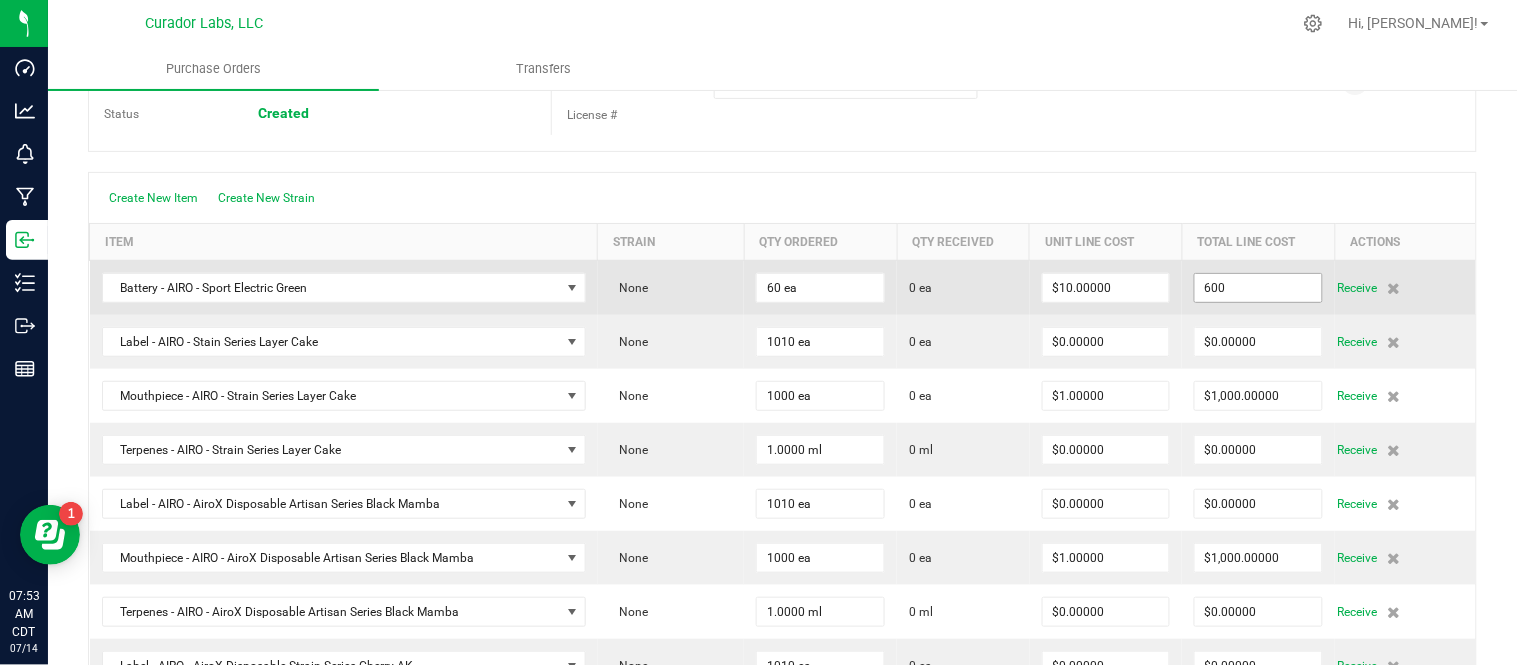 click on "600" at bounding box center (1258, 288) 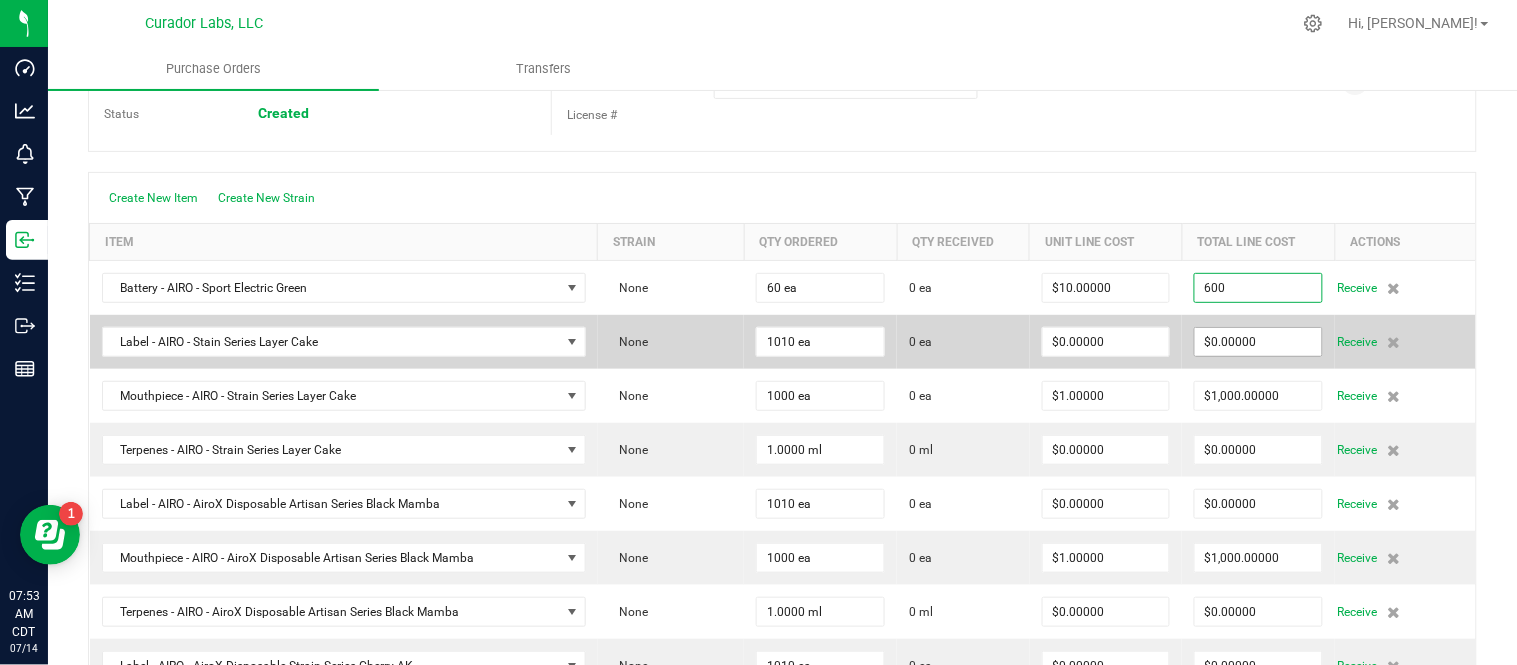 type on "0" 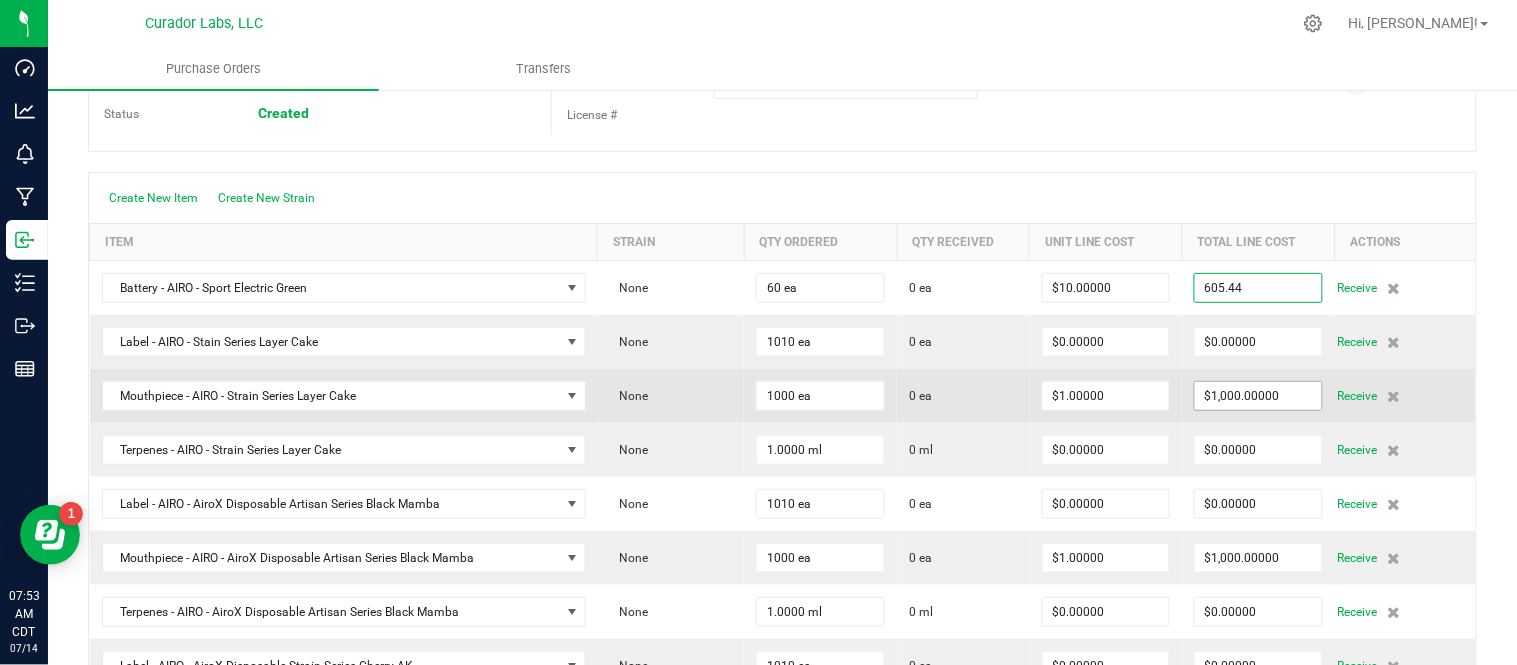 type on "$605.44000" 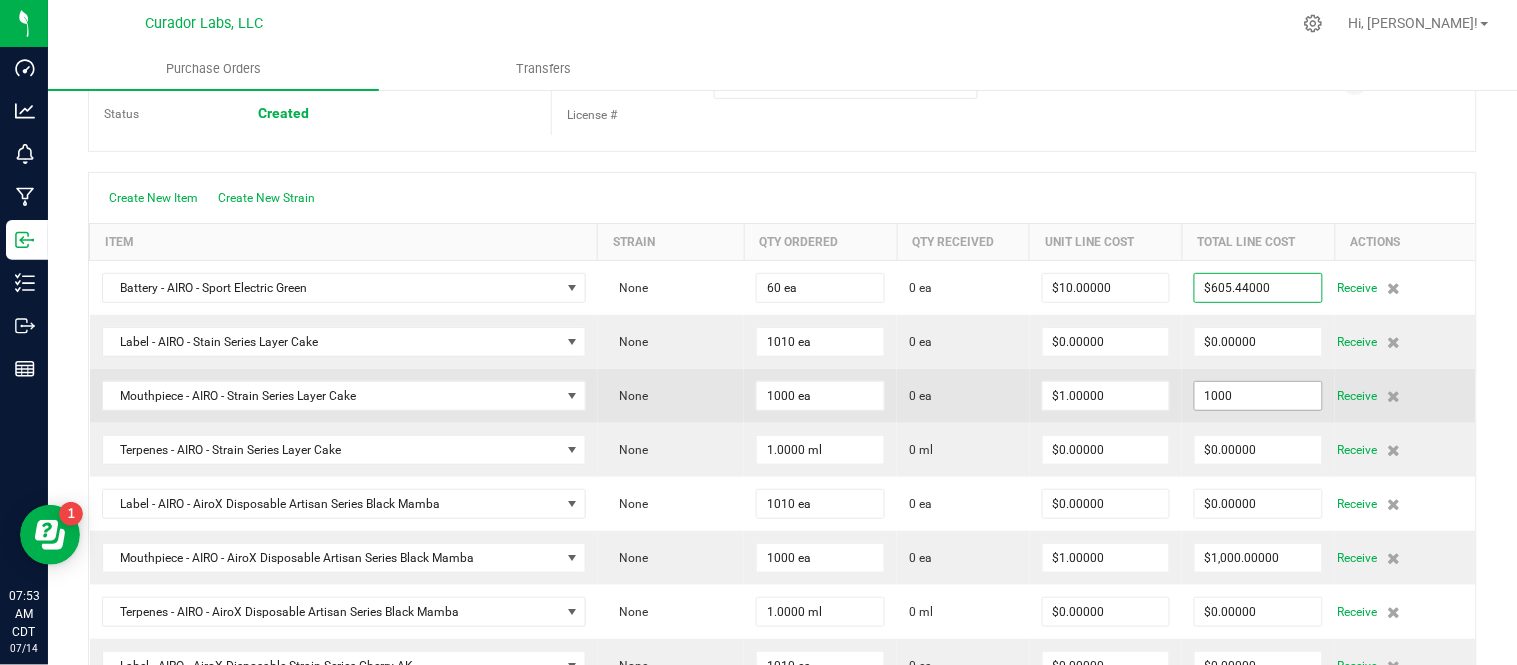 click on "1000" at bounding box center (1258, 396) 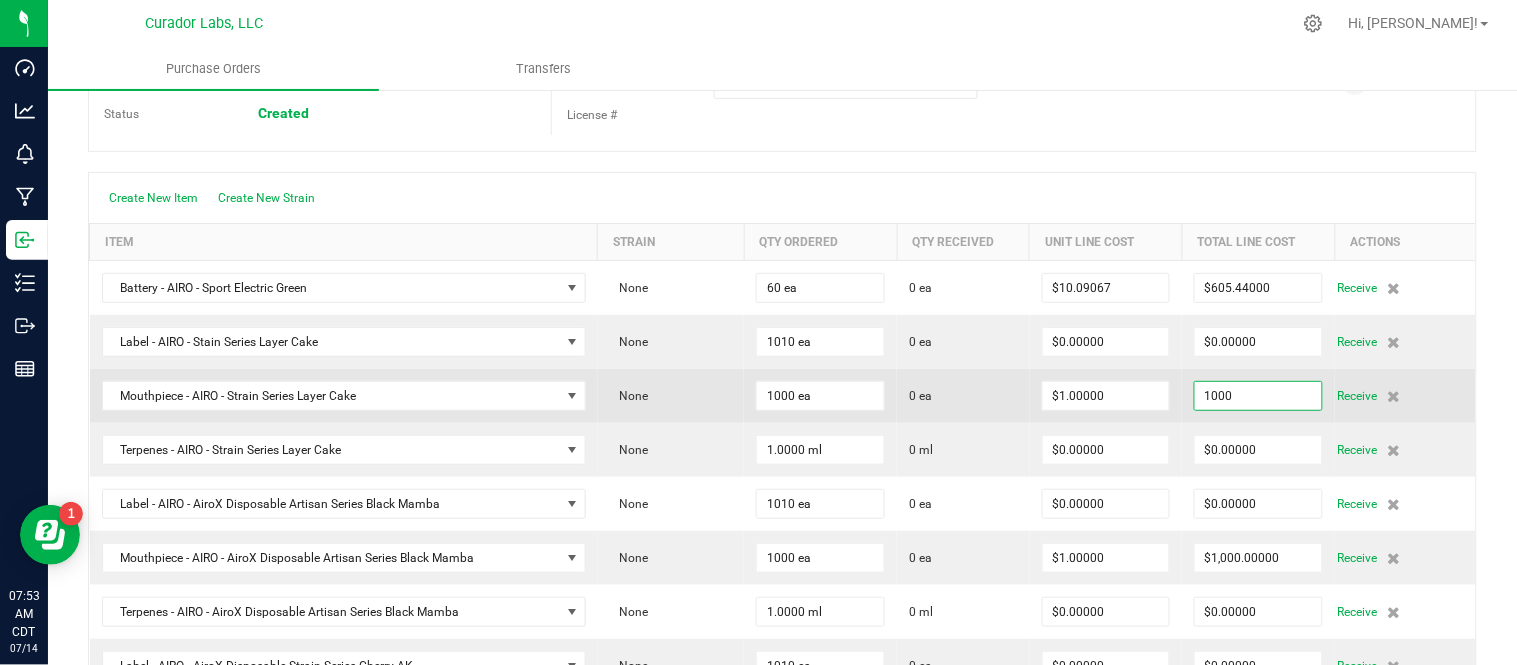click on "1000" at bounding box center (1258, 396) 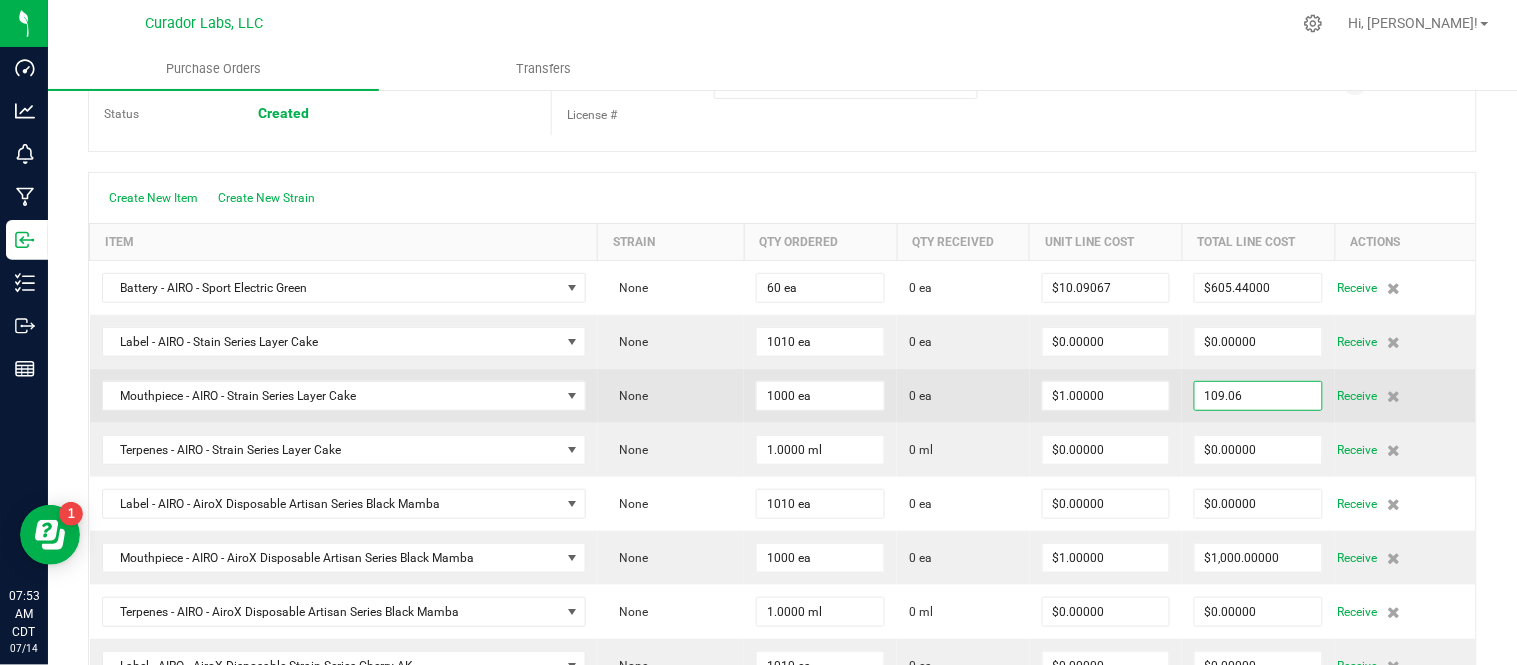 click on "109.06" at bounding box center [1258, 396] 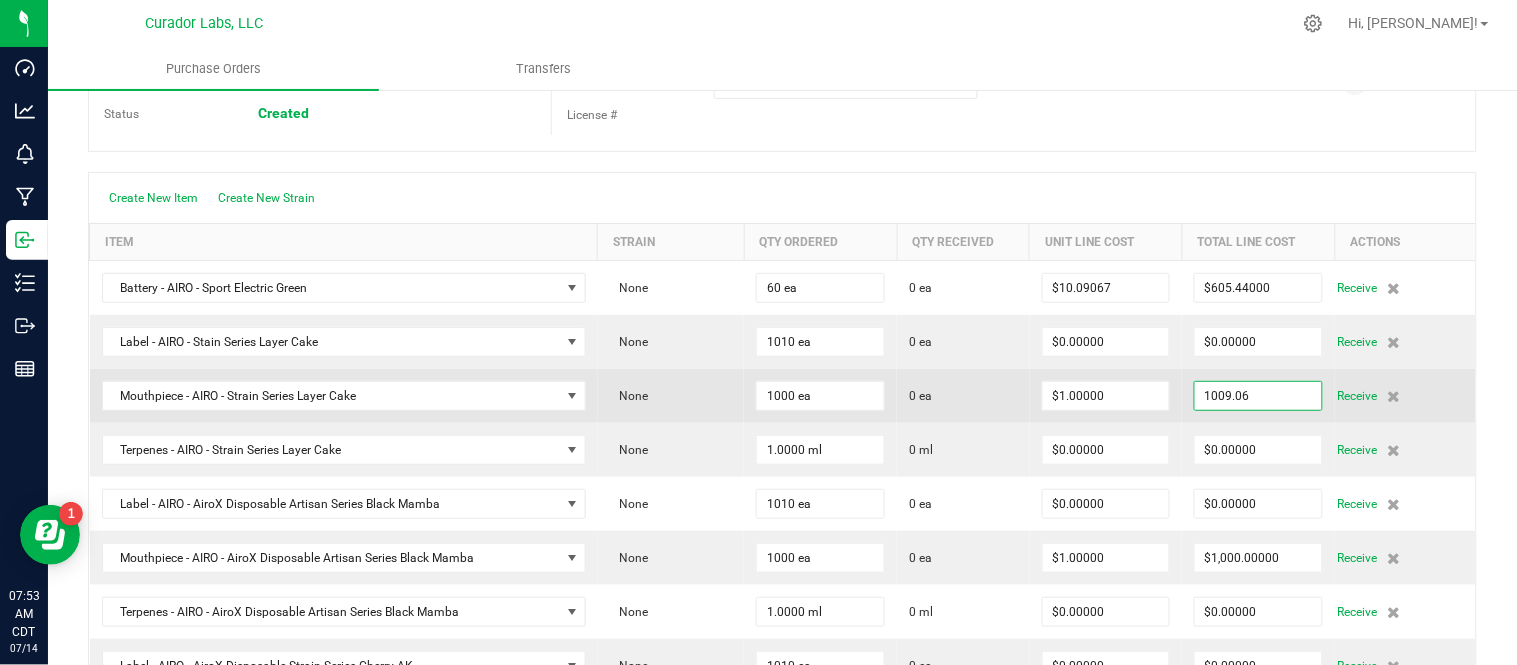 drag, startPoint x: 1254, startPoint y: 403, endPoint x: 1191, endPoint y: 401, distance: 63.03174 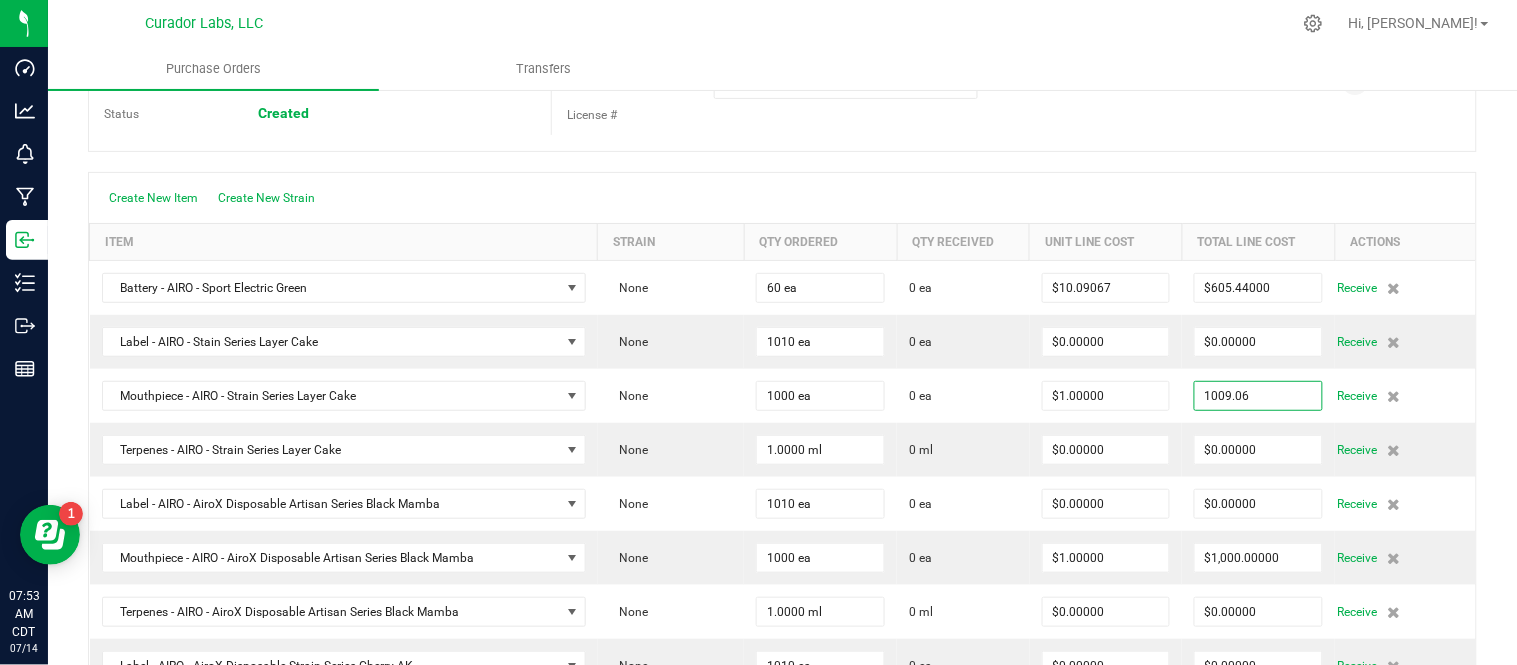 type on "$1,009.06000" 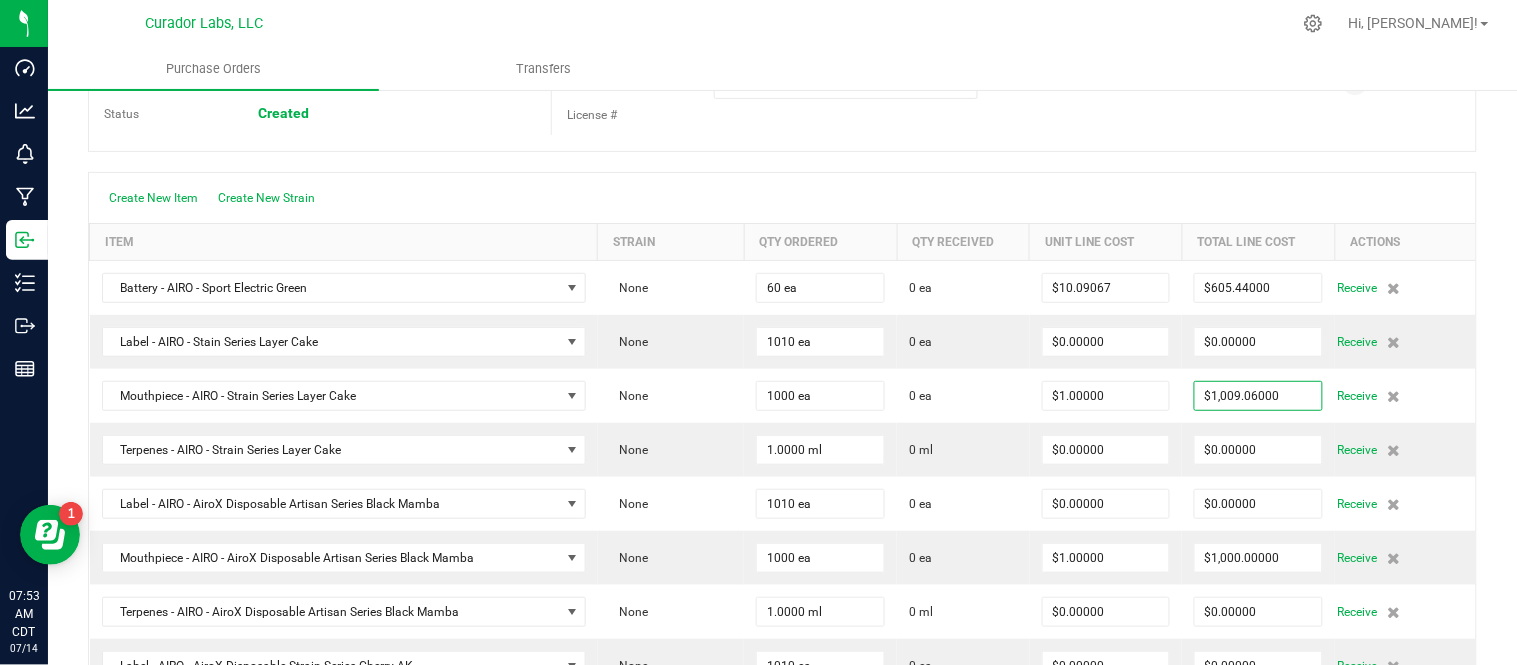 click at bounding box center (824, 23) 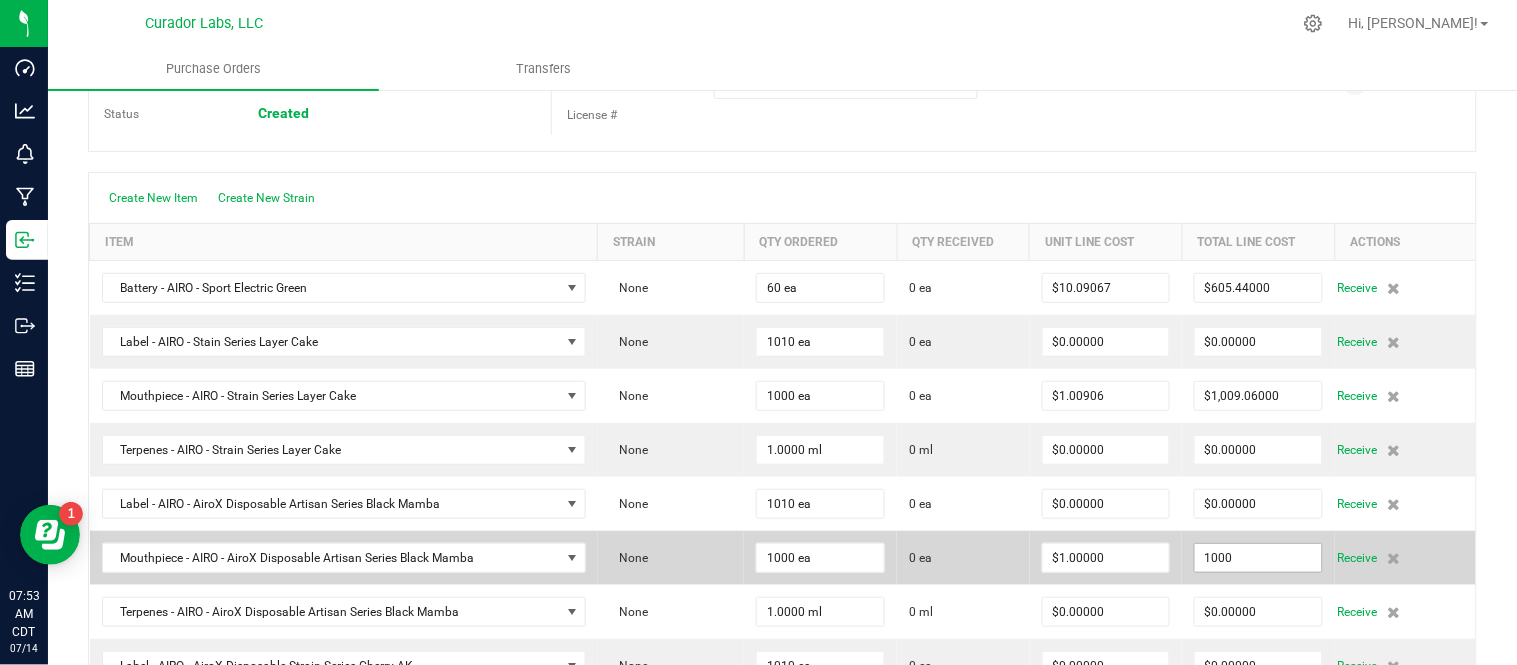 click on "1000" at bounding box center [1258, 558] 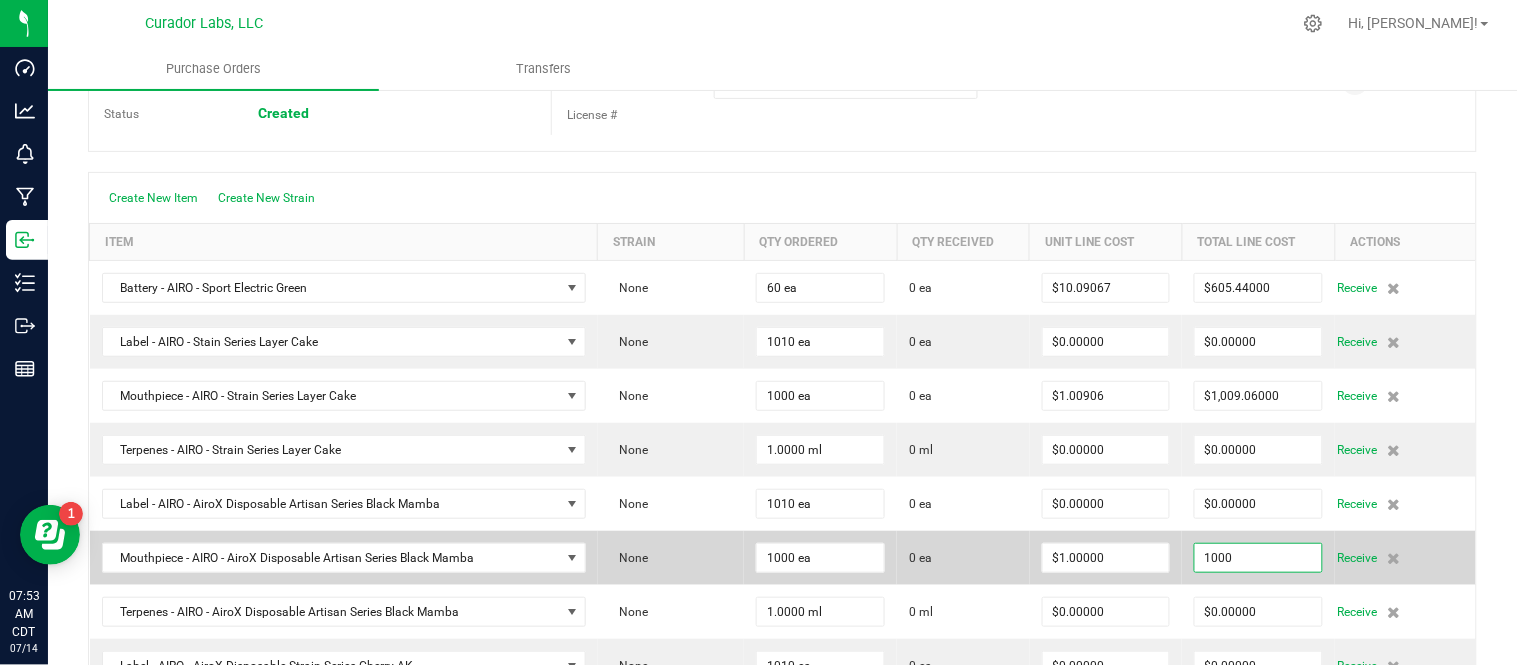 paste on "9.06" 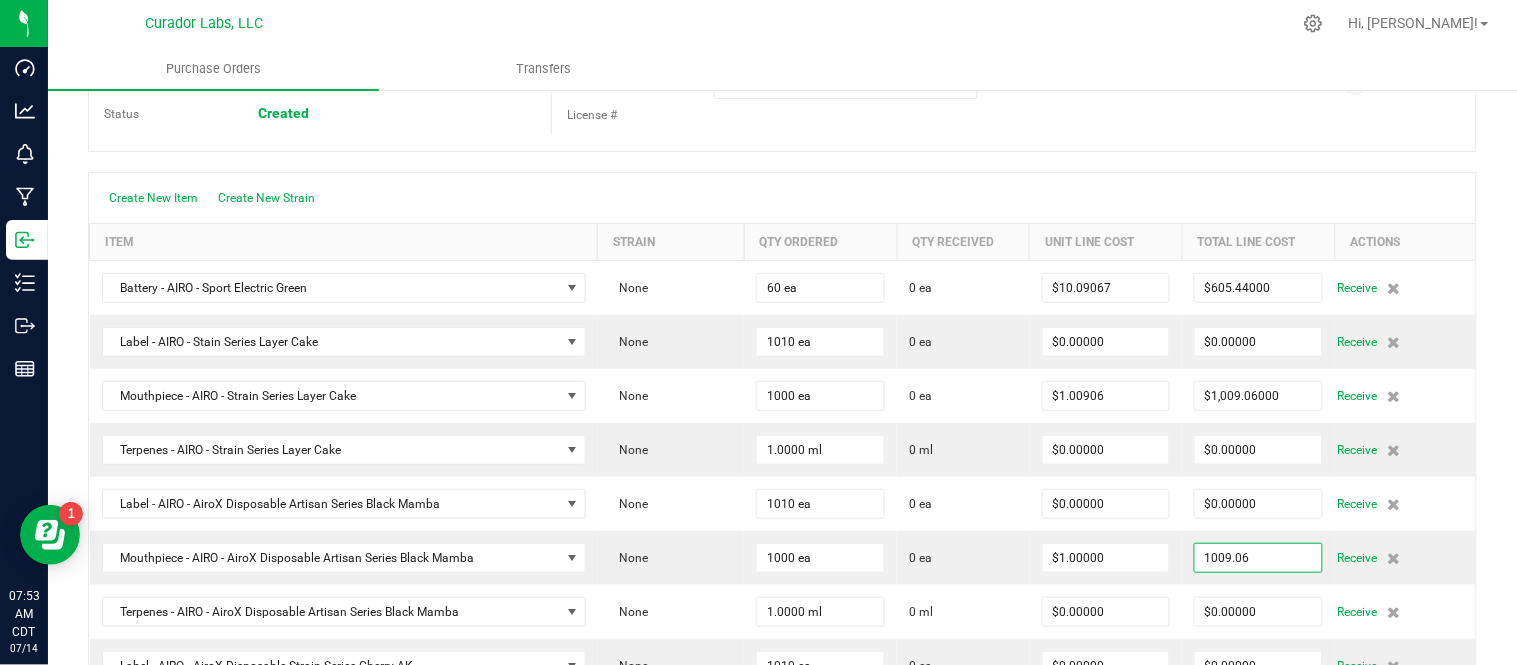 type on "$1,009.06000" 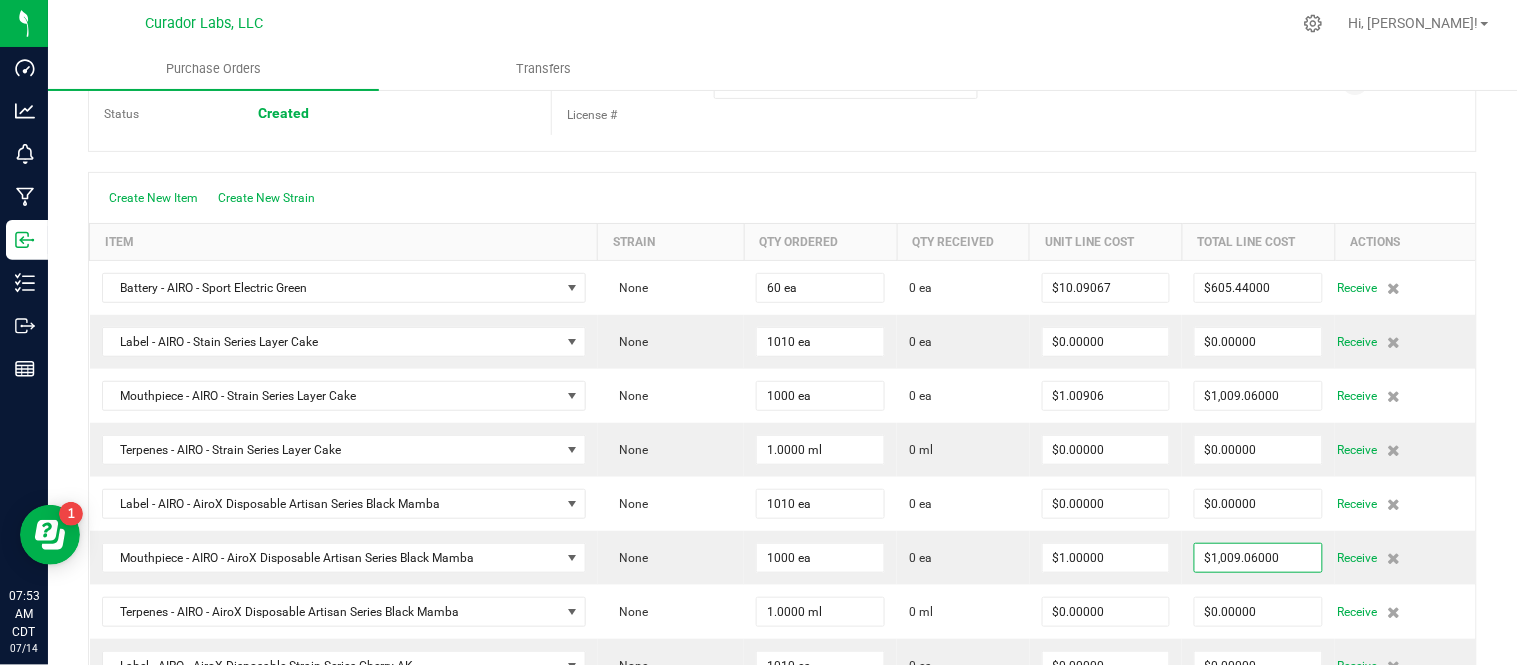 click at bounding box center (782, 162) 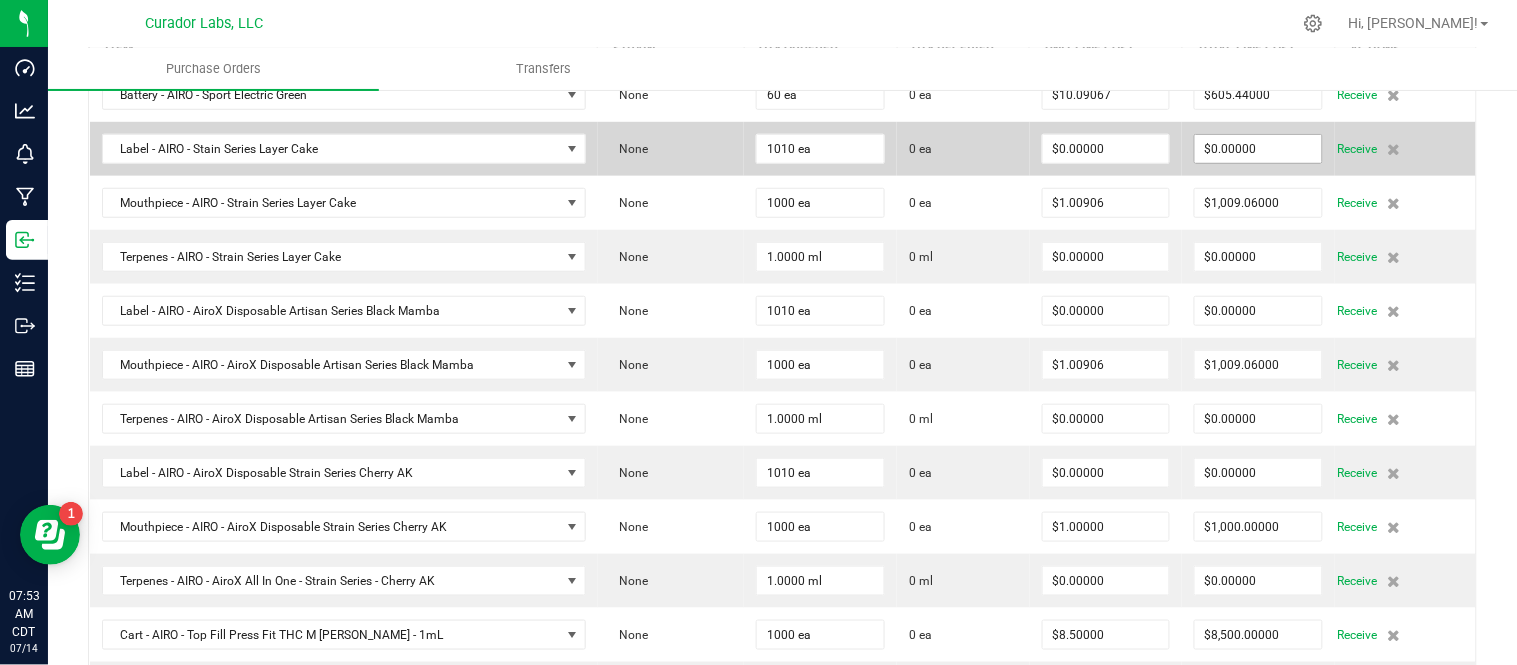 scroll, scrollTop: 333, scrollLeft: 0, axis: vertical 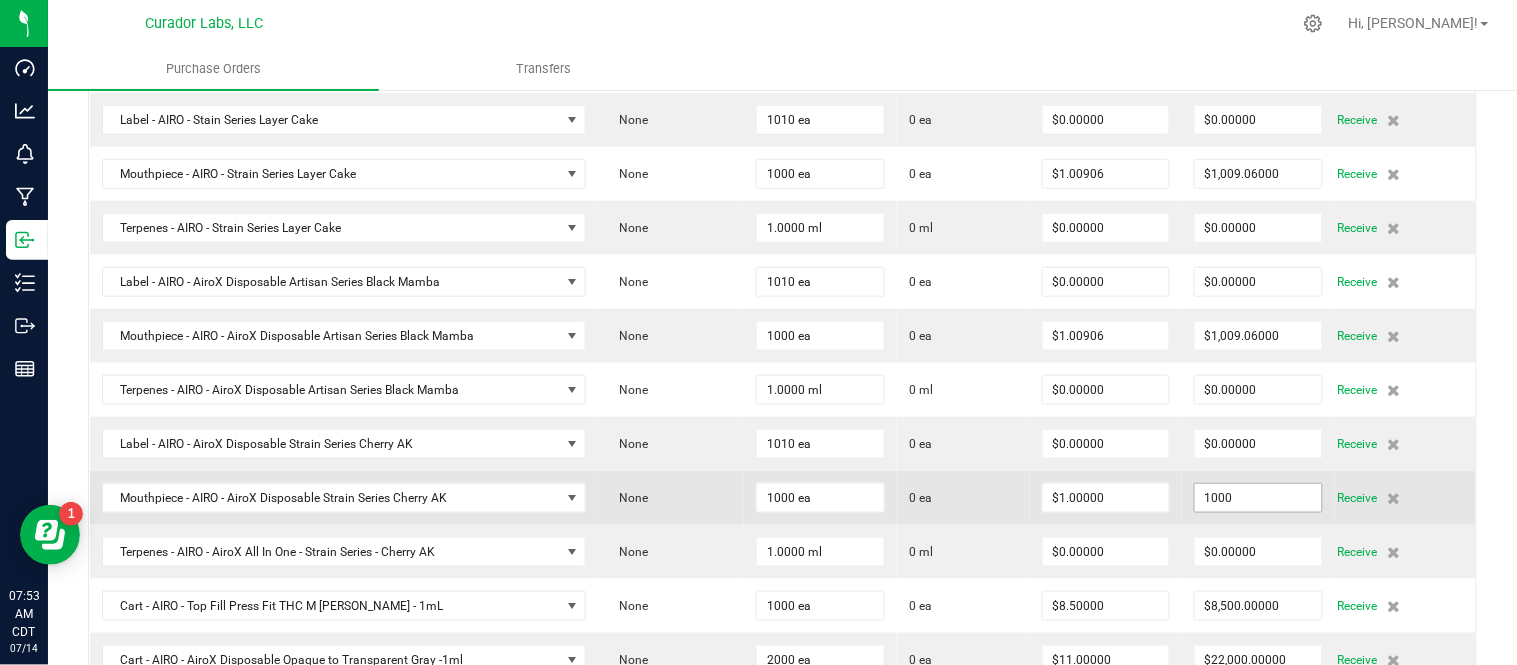 click on "1000" at bounding box center (1258, 498) 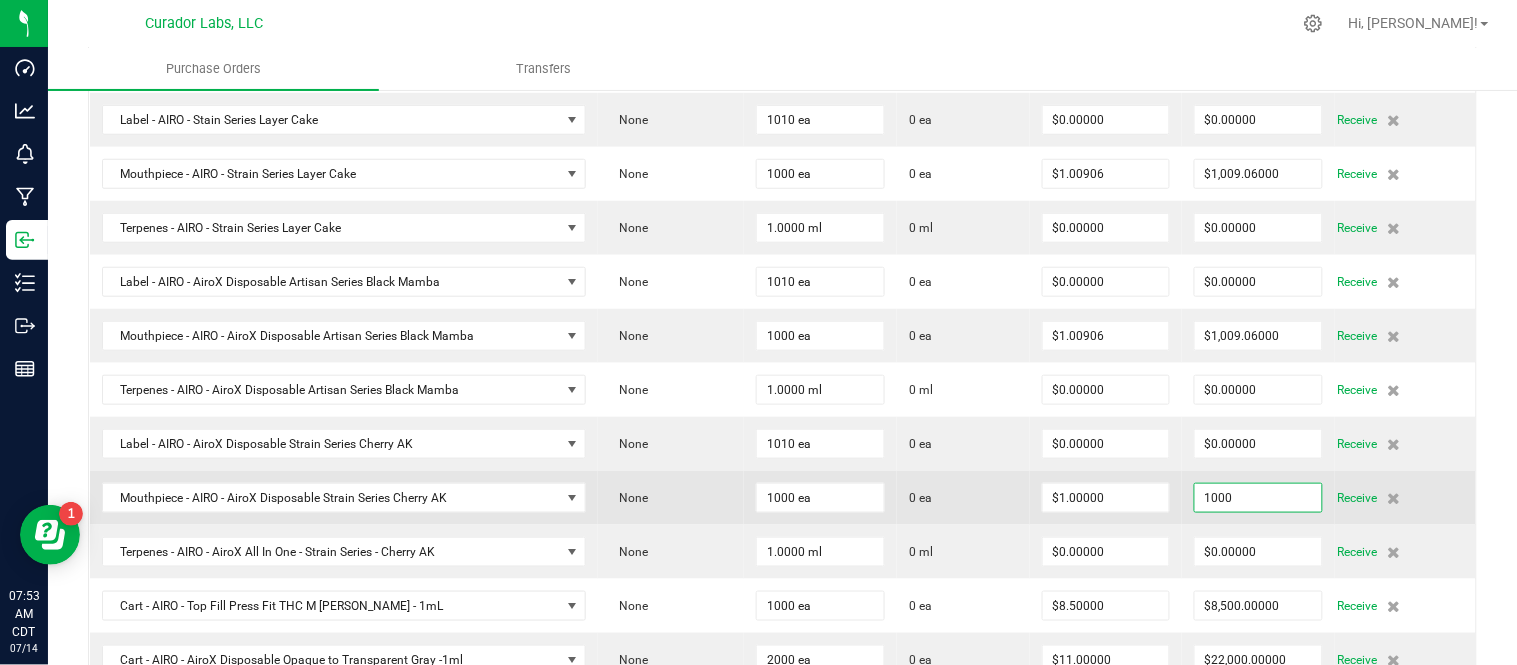 paste on "9.06" 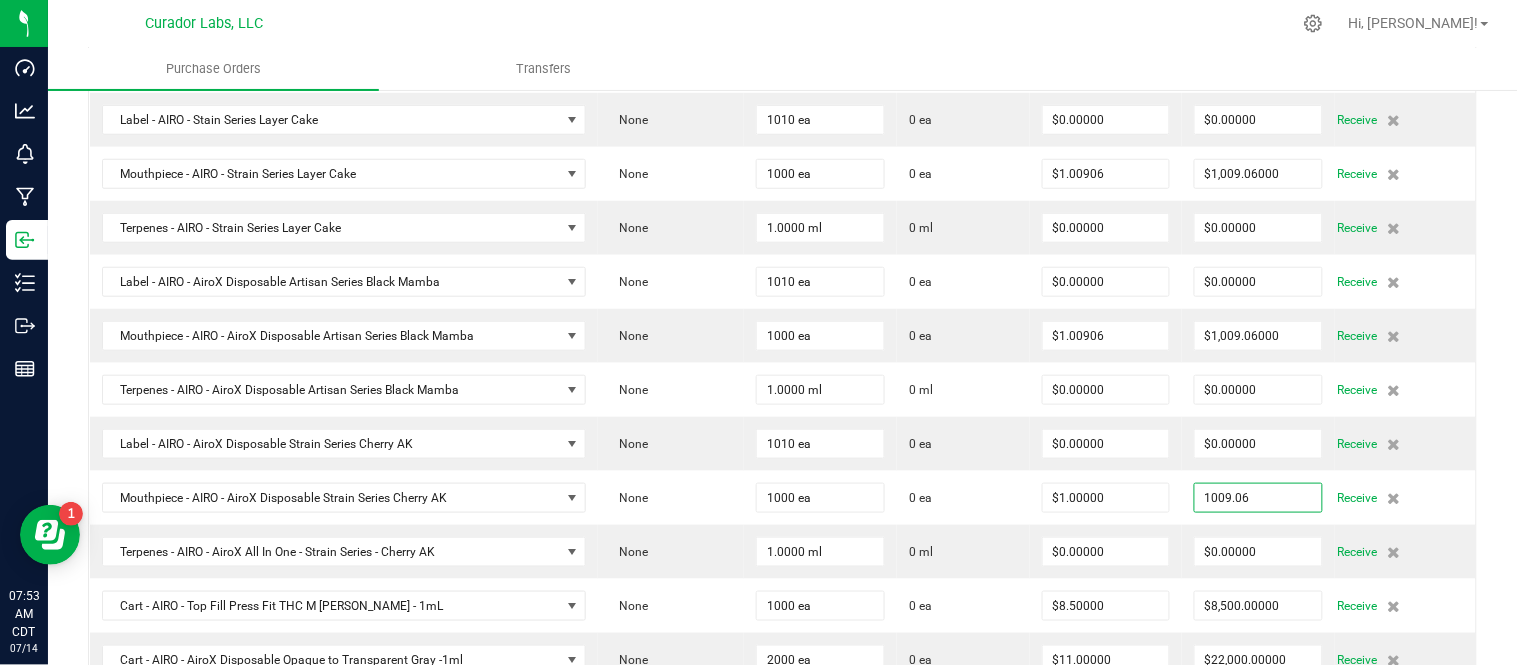type on "$1,009.06000" 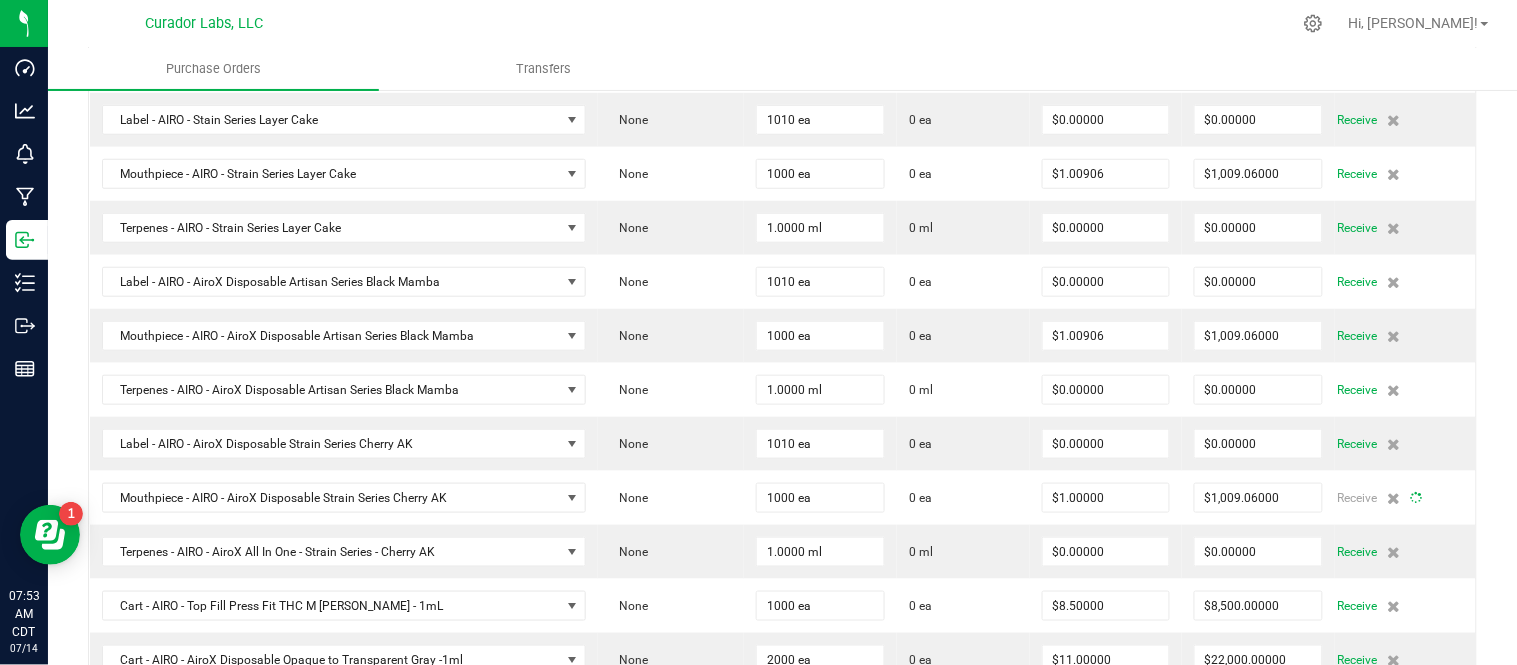 click on "Purchase Orders
Transfers" at bounding box center [806, 69] 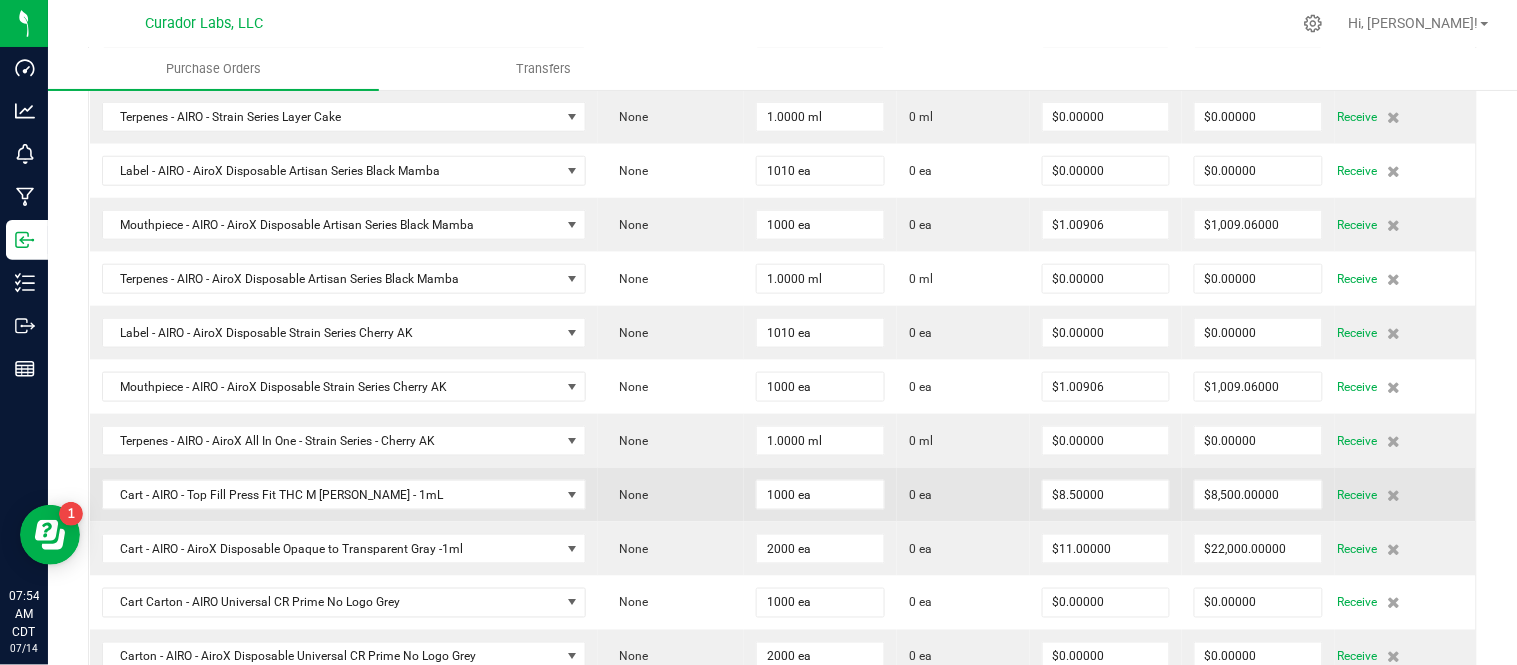 scroll, scrollTop: 555, scrollLeft: 0, axis: vertical 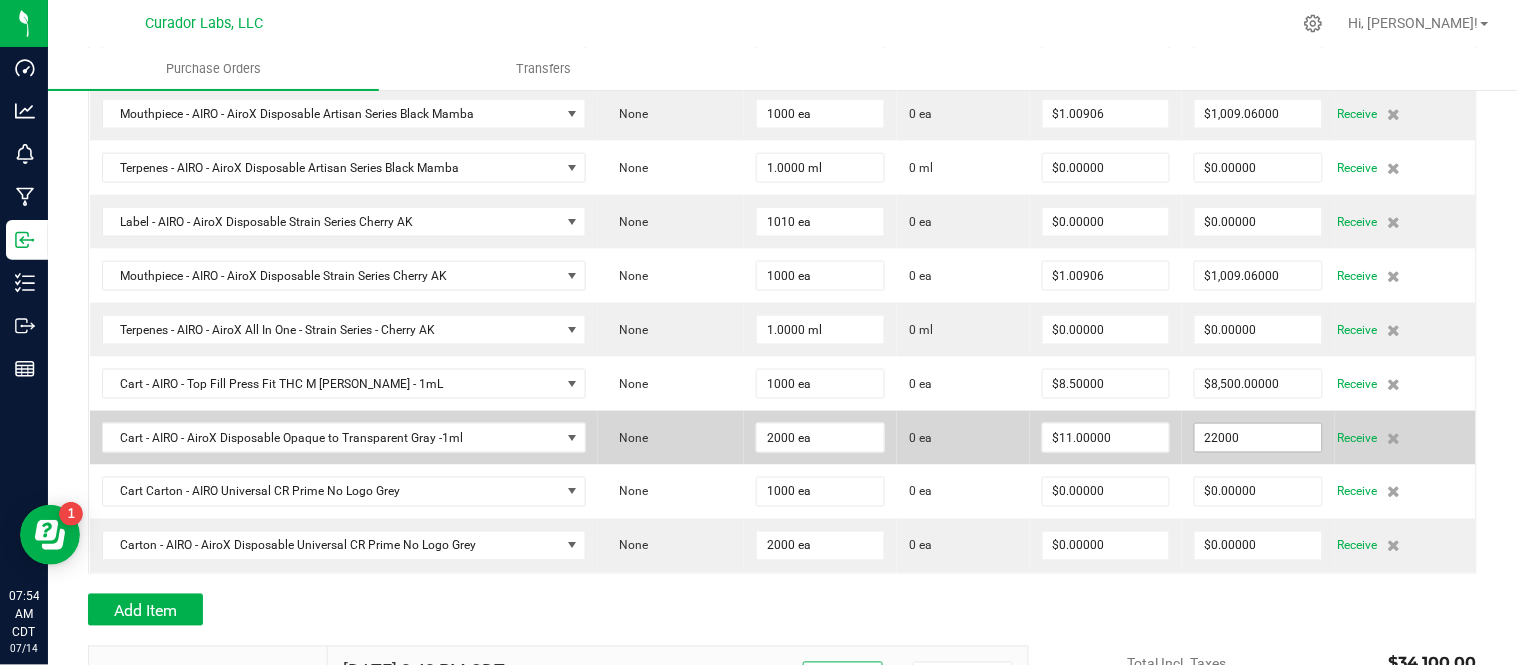 click on "22000" at bounding box center (1258, 438) 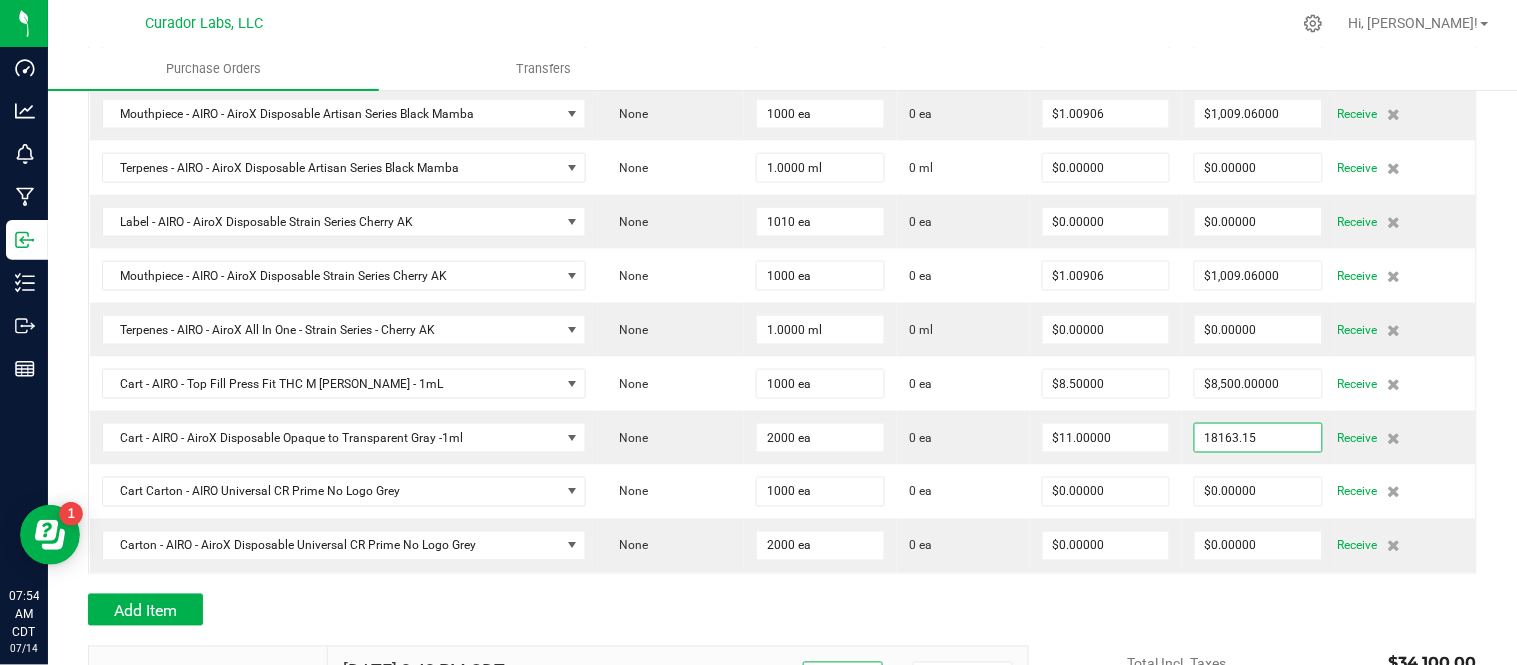 type on "$18,163.15000" 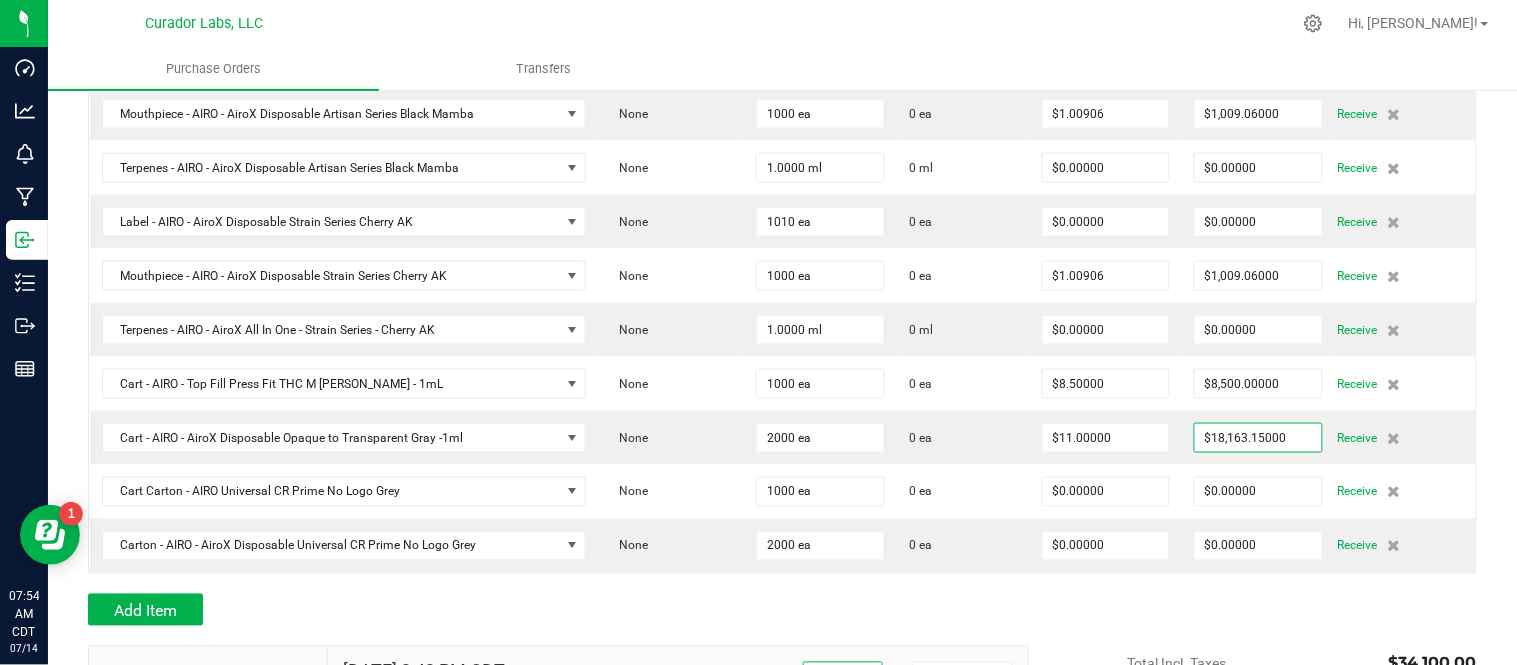 click on "Back to Purchase Orders
Done Editing
PO
00001679
Status
Created
Vendor
AIRO
License #" at bounding box center [782, 234] 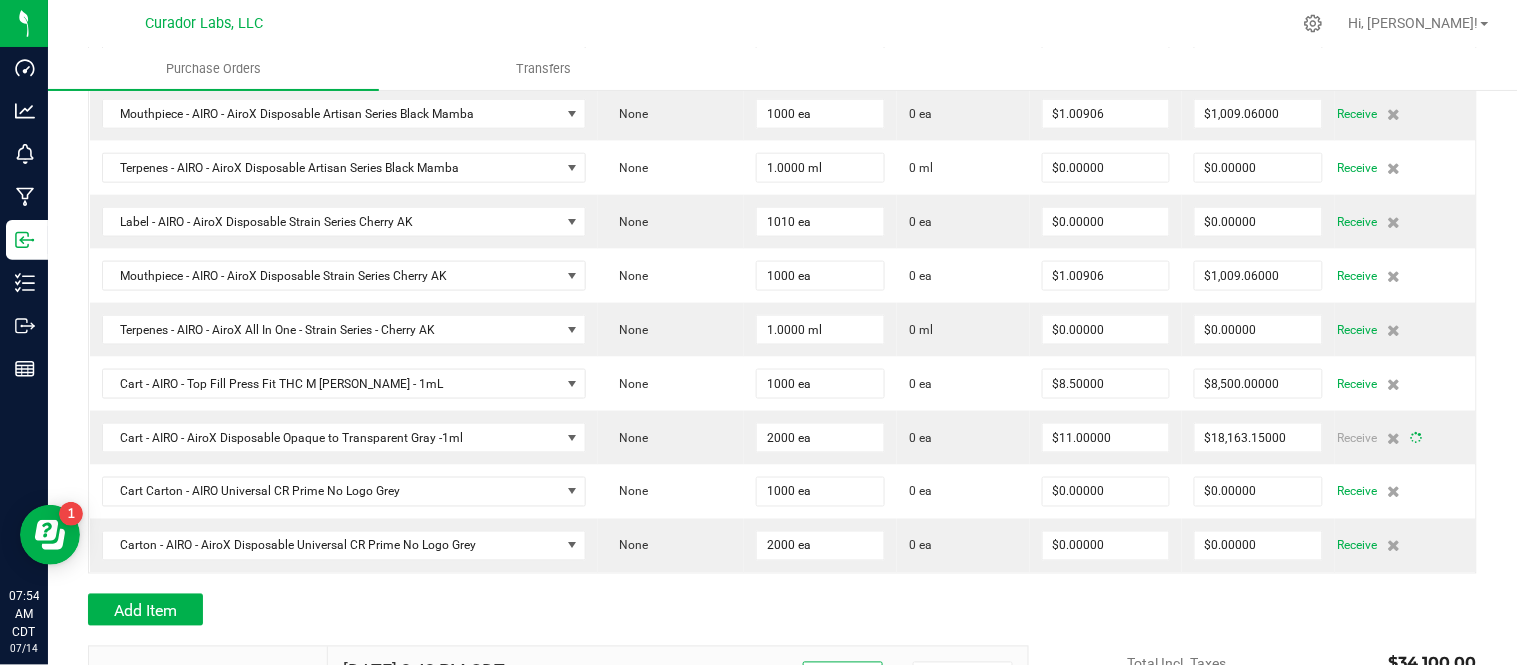 type on "2000" 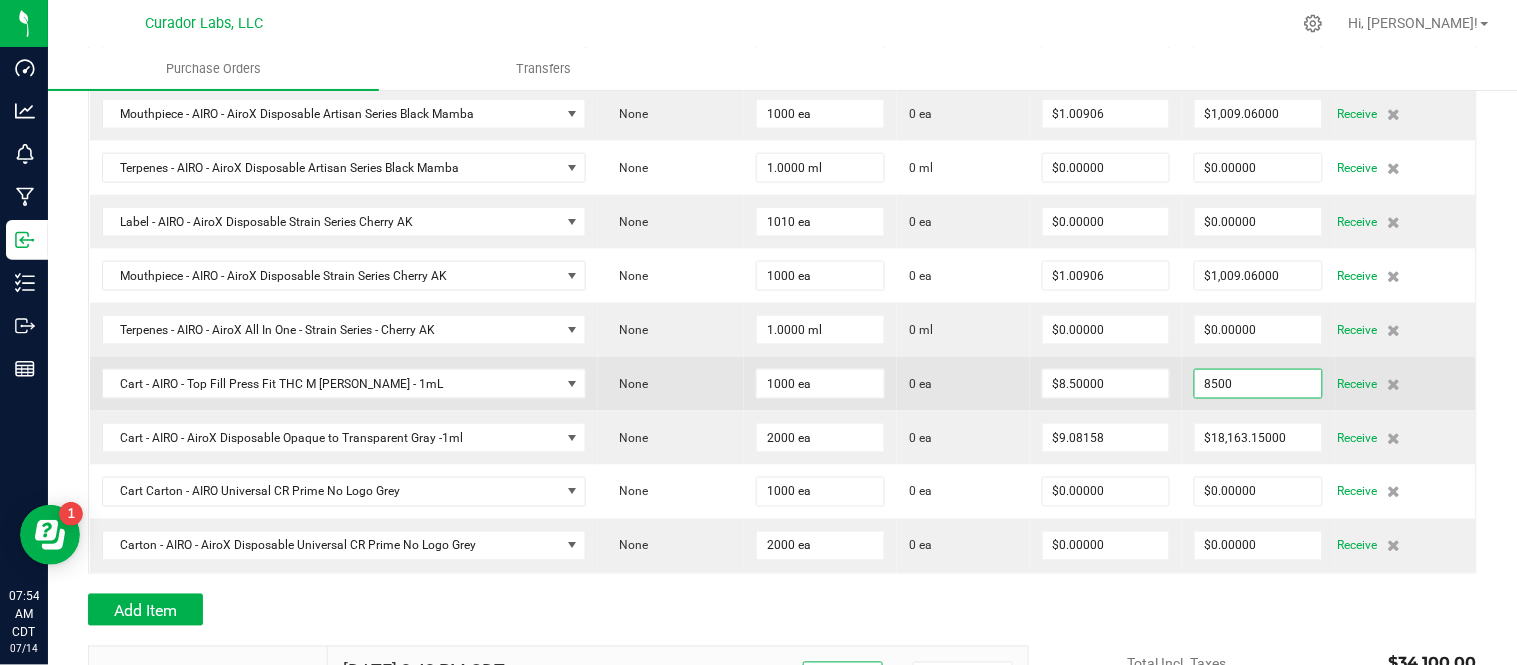 click on "8500" at bounding box center [1258, 384] 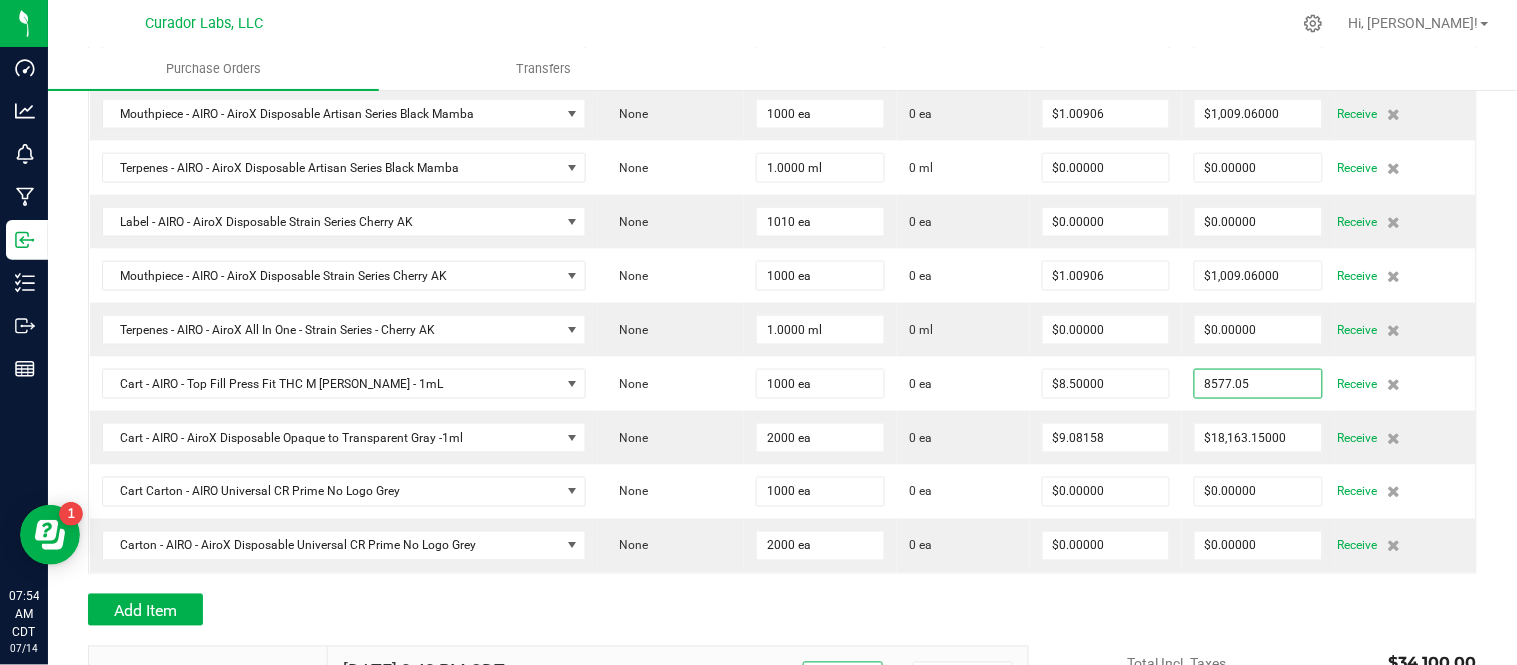 type on "$8,577.05000" 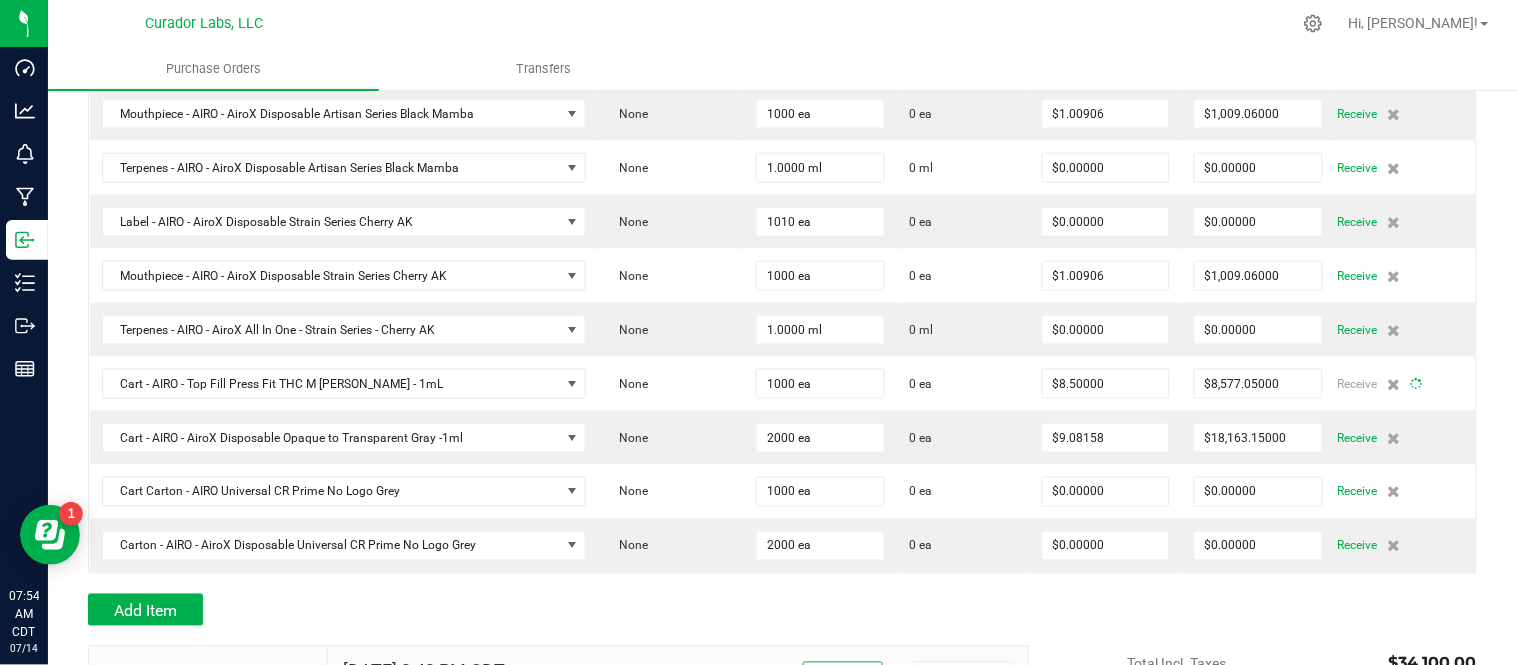 click on "Back to Purchase Orders
Done Editing
PO
00001679
Status
Created
Vendor
AIRO
License #" at bounding box center (782, 234) 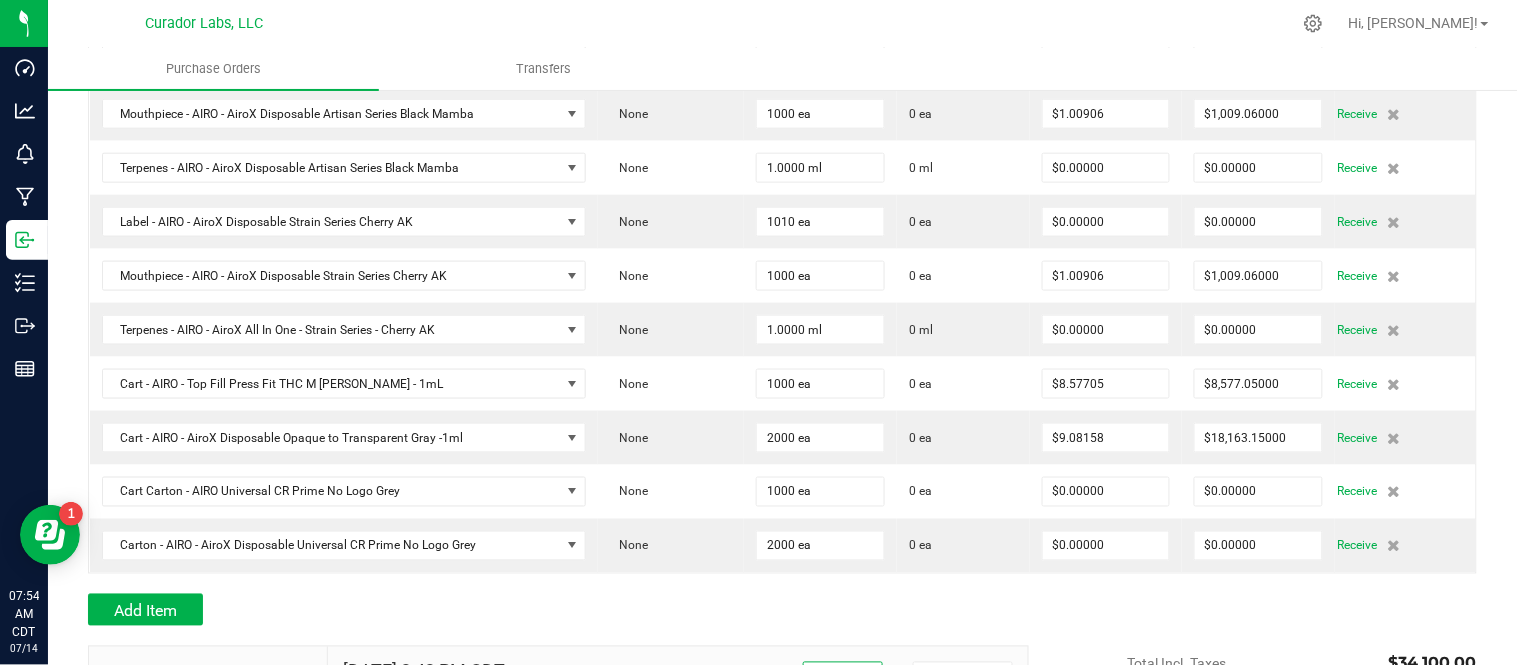 click at bounding box center (782, 584) 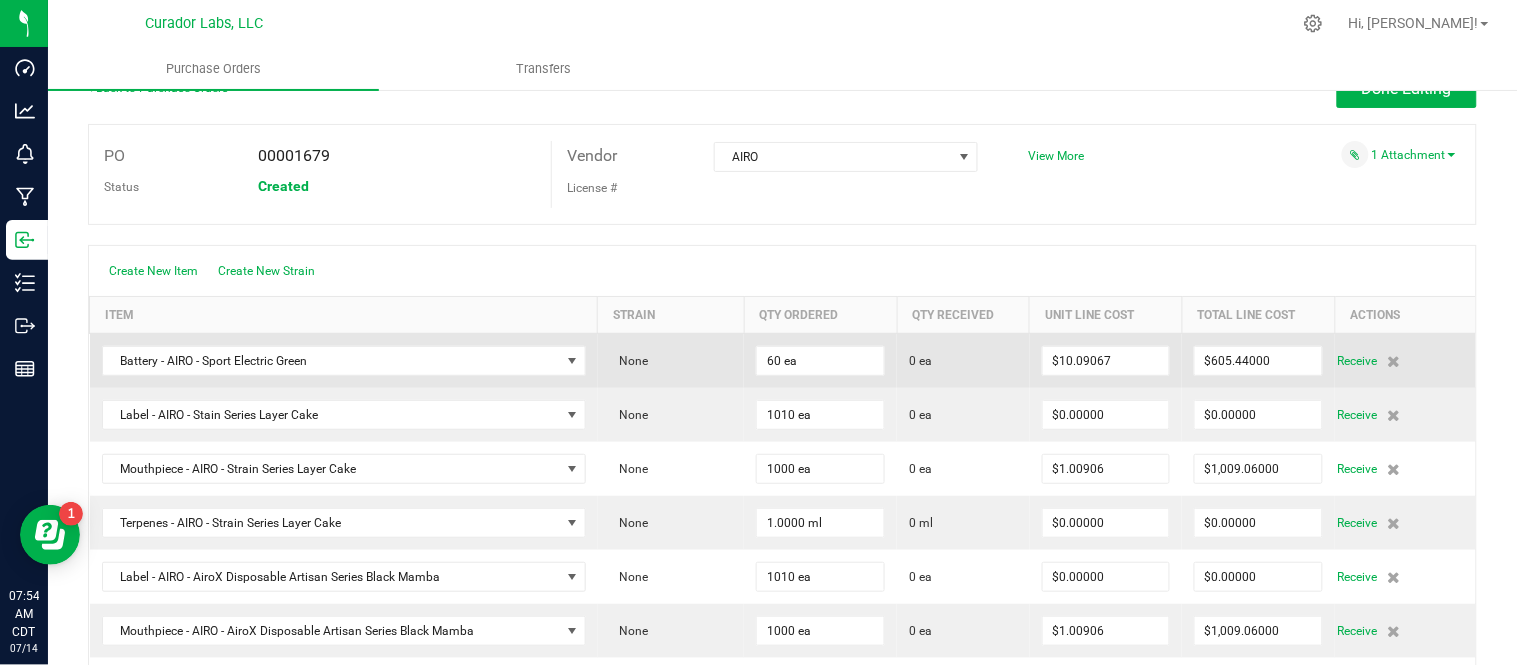 scroll, scrollTop: 0, scrollLeft: 0, axis: both 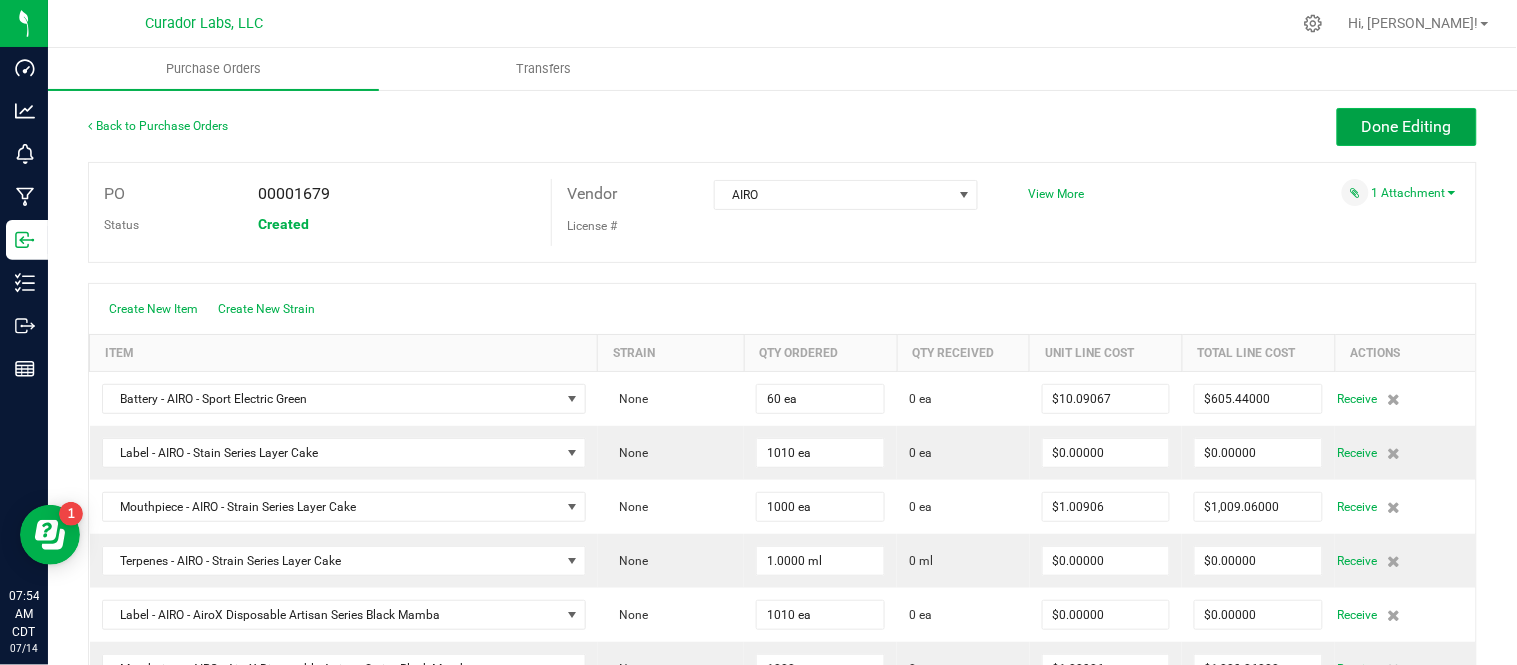 click on "Done Editing" at bounding box center [1407, 127] 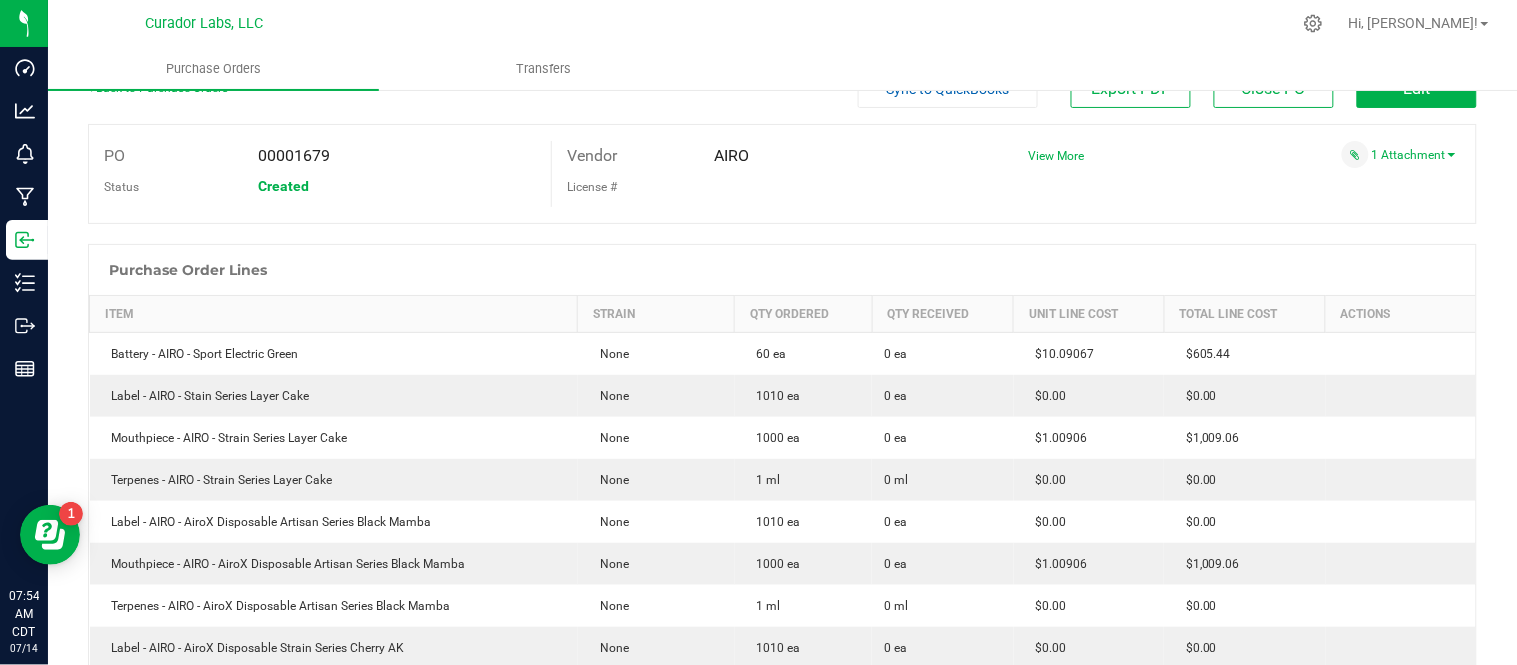scroll, scrollTop: 0, scrollLeft: 0, axis: both 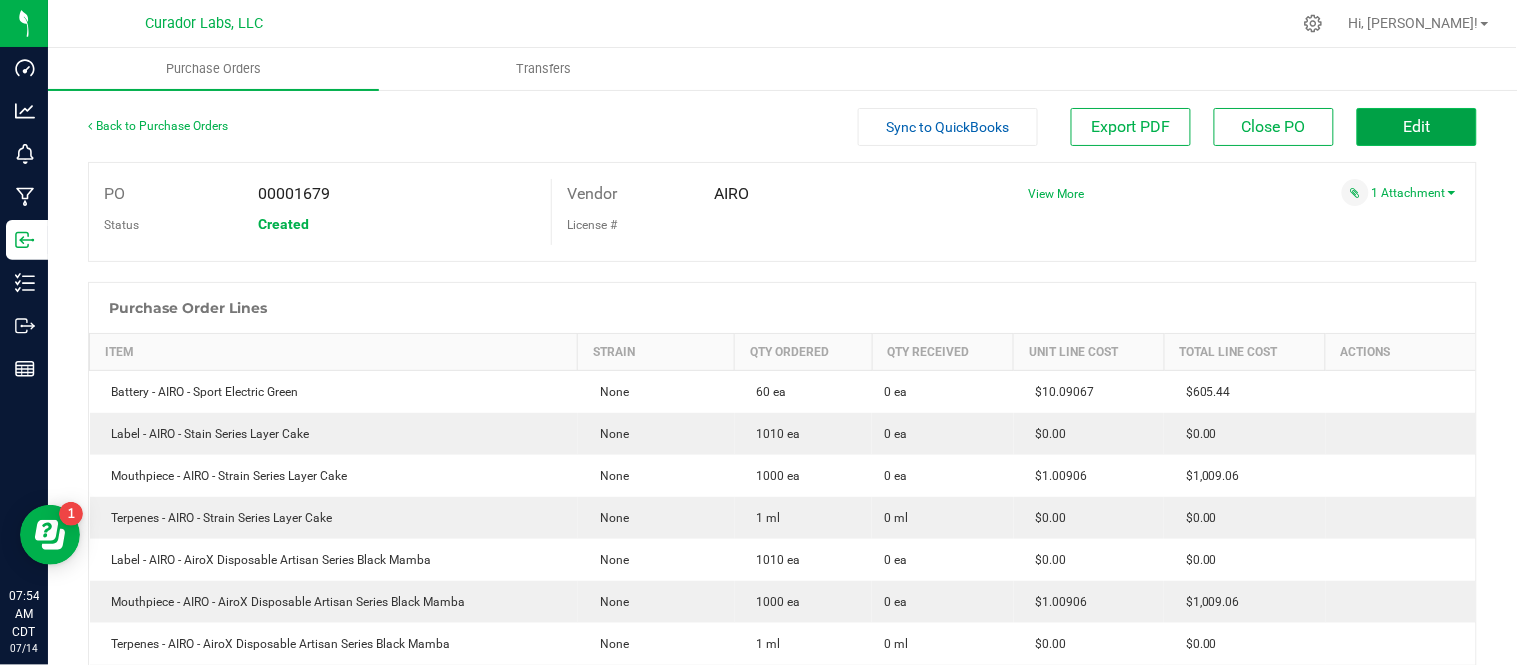 click on "Edit" at bounding box center (1417, 126) 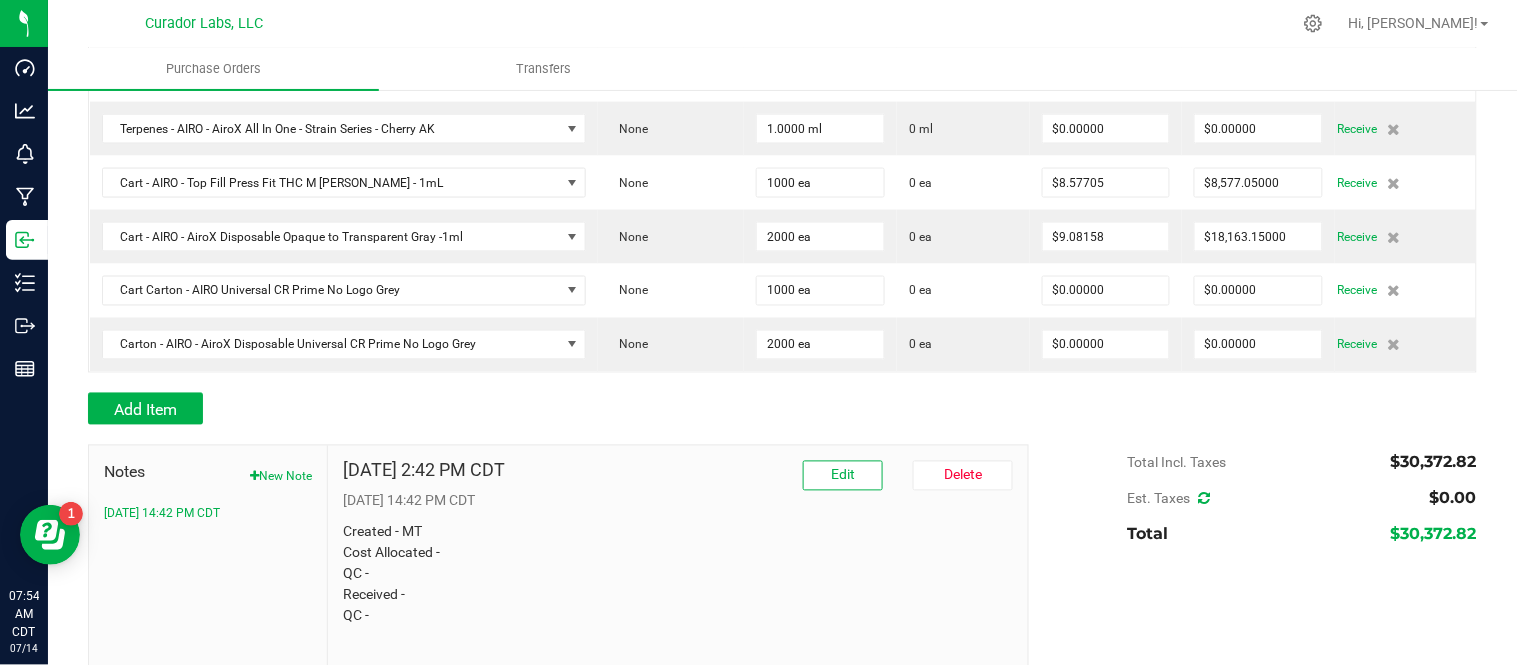 scroll, scrollTop: 830, scrollLeft: 0, axis: vertical 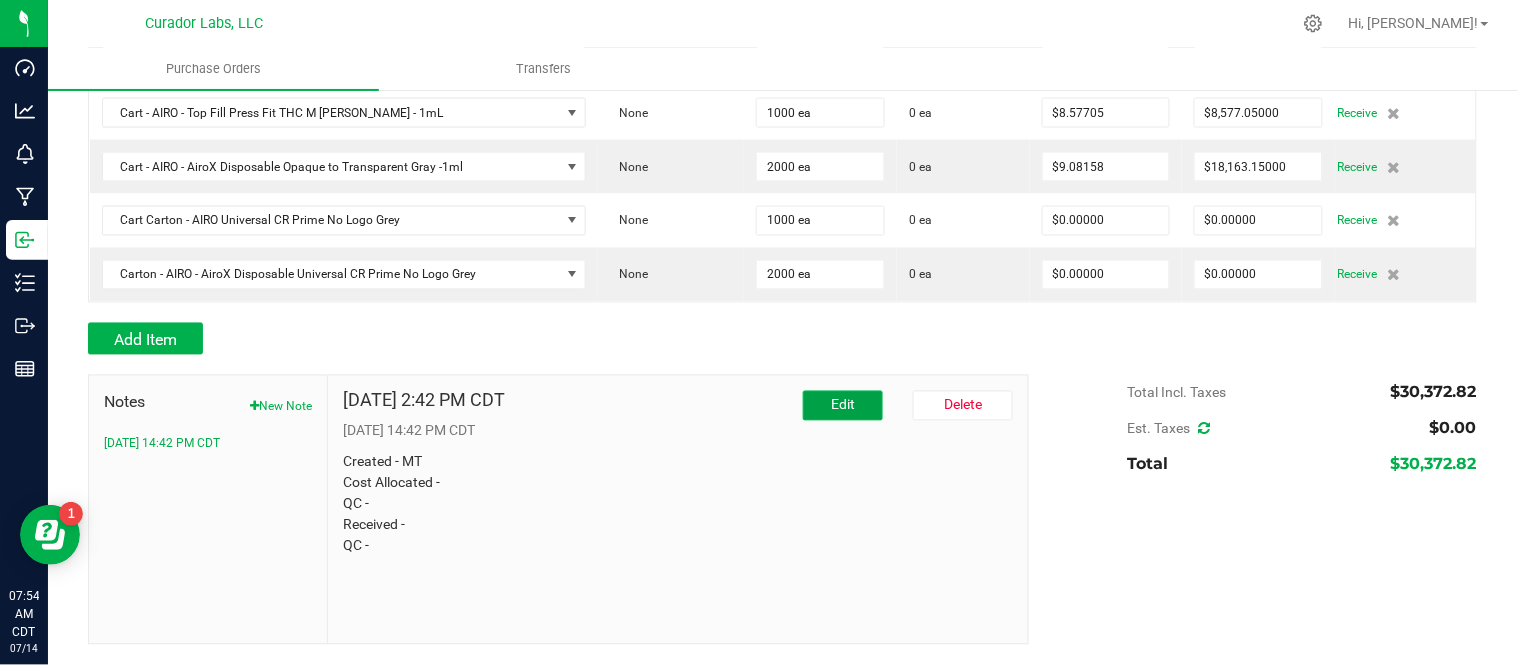 click on "Edit" at bounding box center [843, 406] 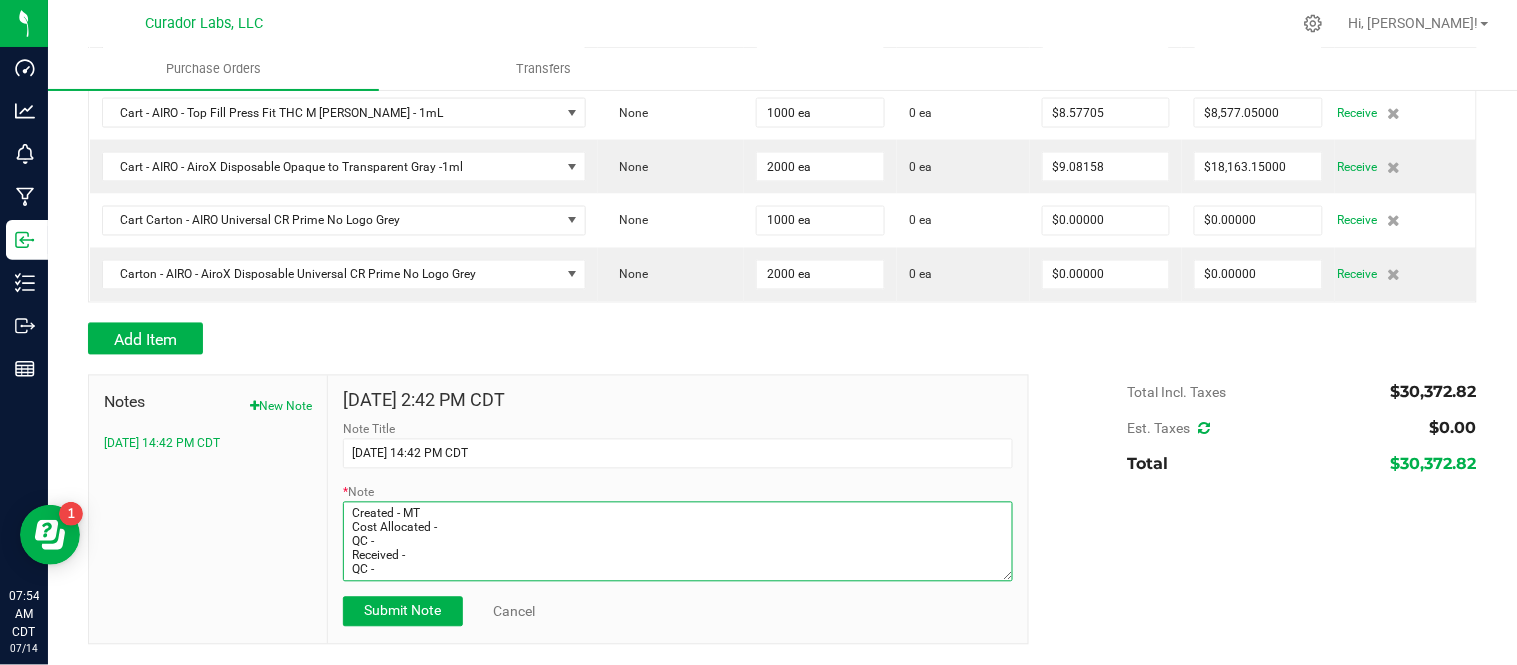click on "*
Note" at bounding box center (678, 542) 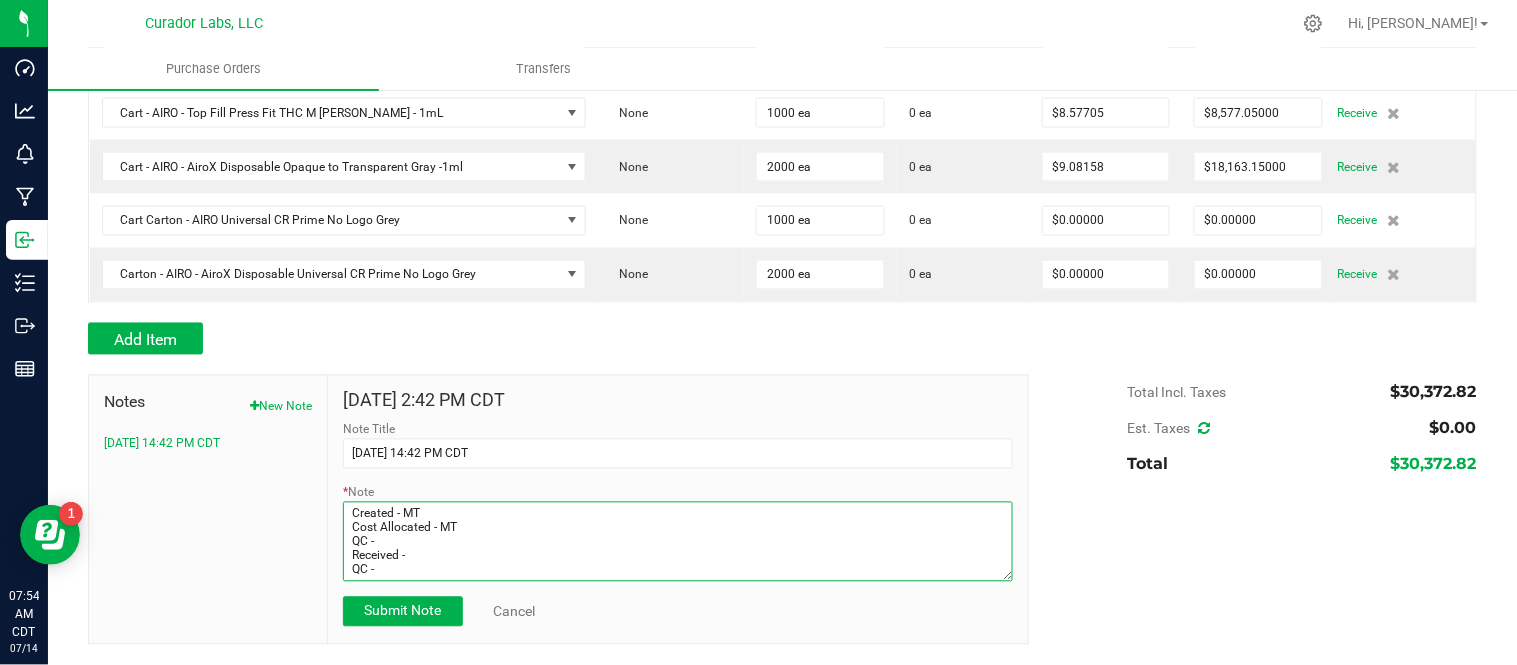 type on "Created - MT
Cost Allocated - MT
QC -
Received -
QC -" 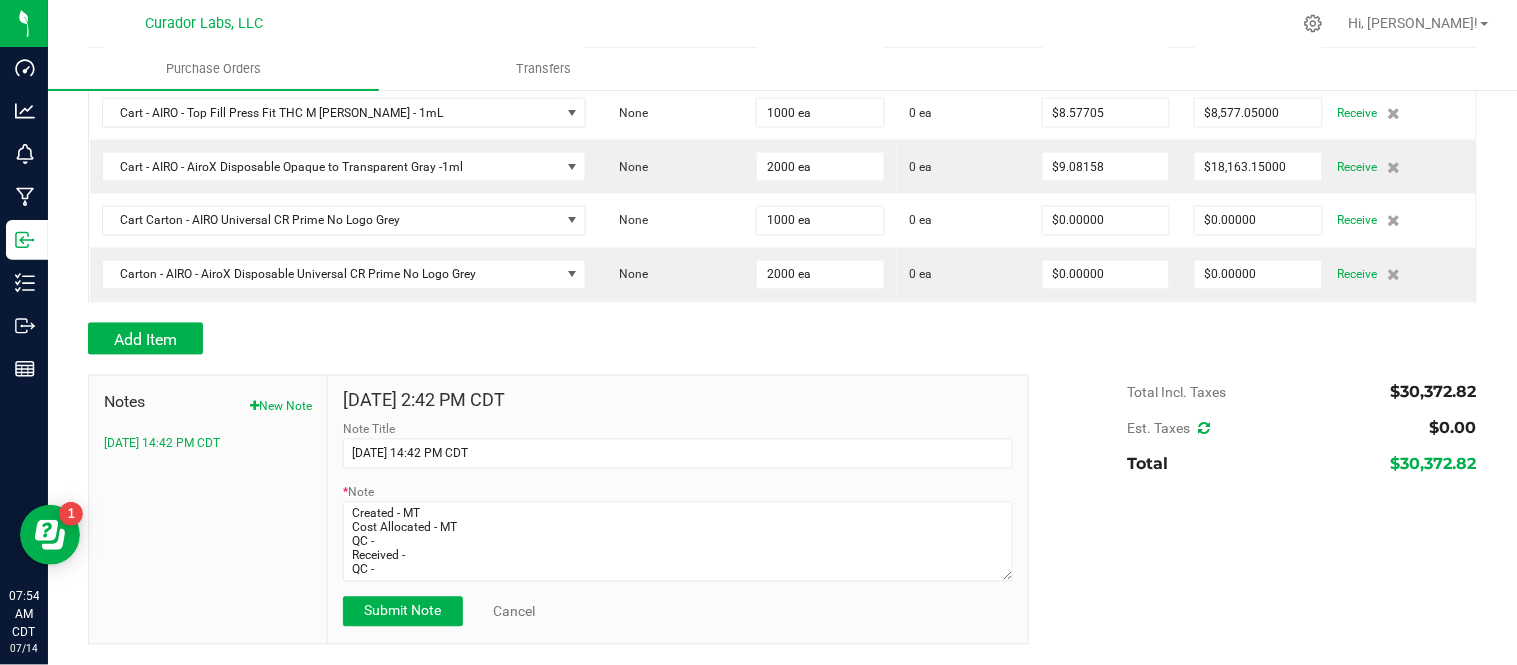 click on "Notes
New Note
[DATE] 14:42 PM CDT
[DATE] 2:42 PM CDT
Note Title
[DATE] 14:42 PM CDT
*
Note
Submit Note
Cancel" at bounding box center (558, 510) 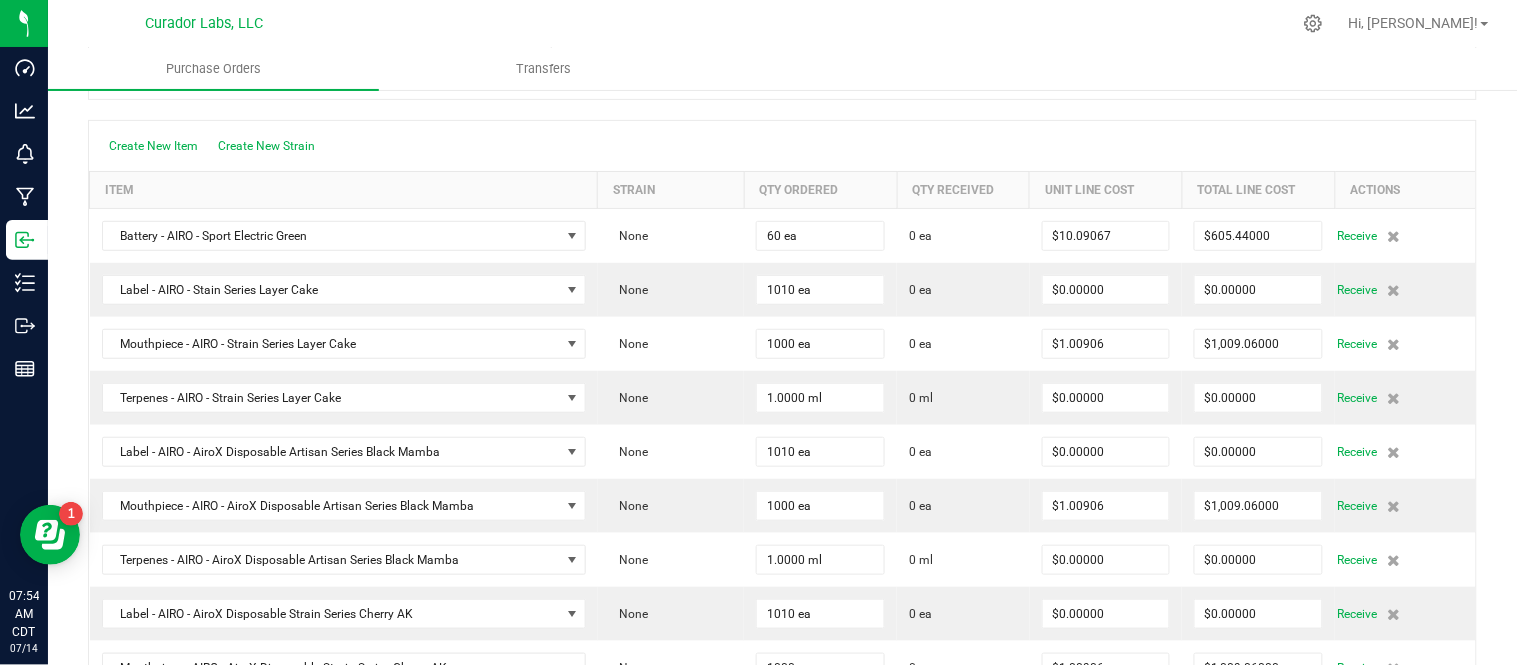 scroll, scrollTop: 0, scrollLeft: 0, axis: both 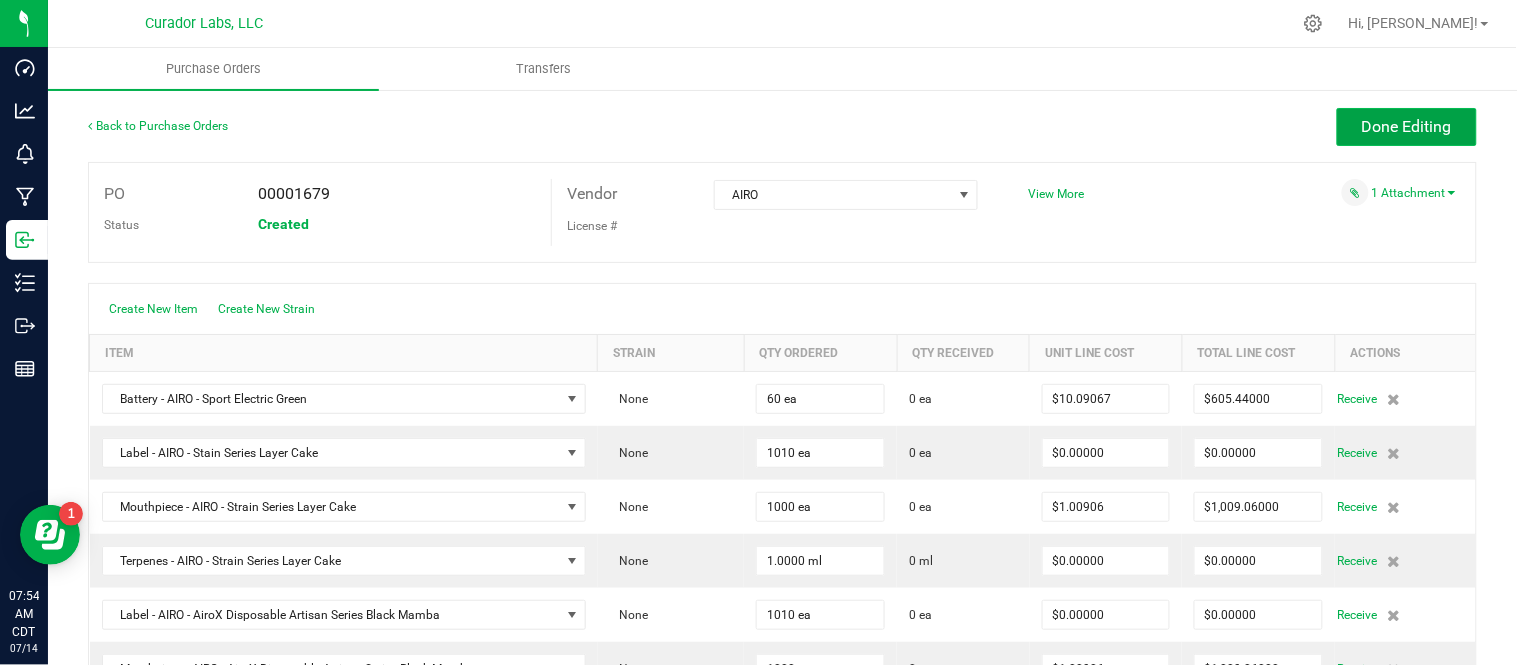 click on "Done Editing" at bounding box center [1407, 127] 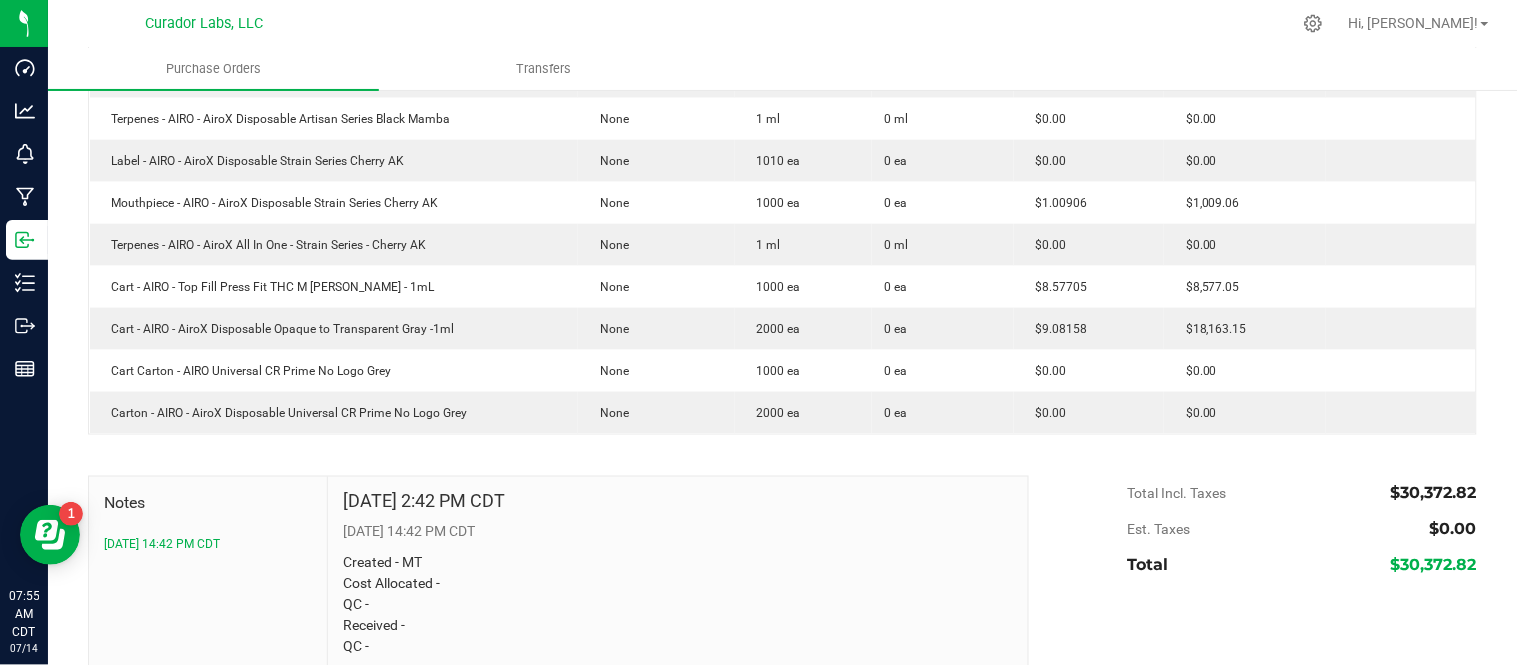 scroll, scrollTop: 555, scrollLeft: 0, axis: vertical 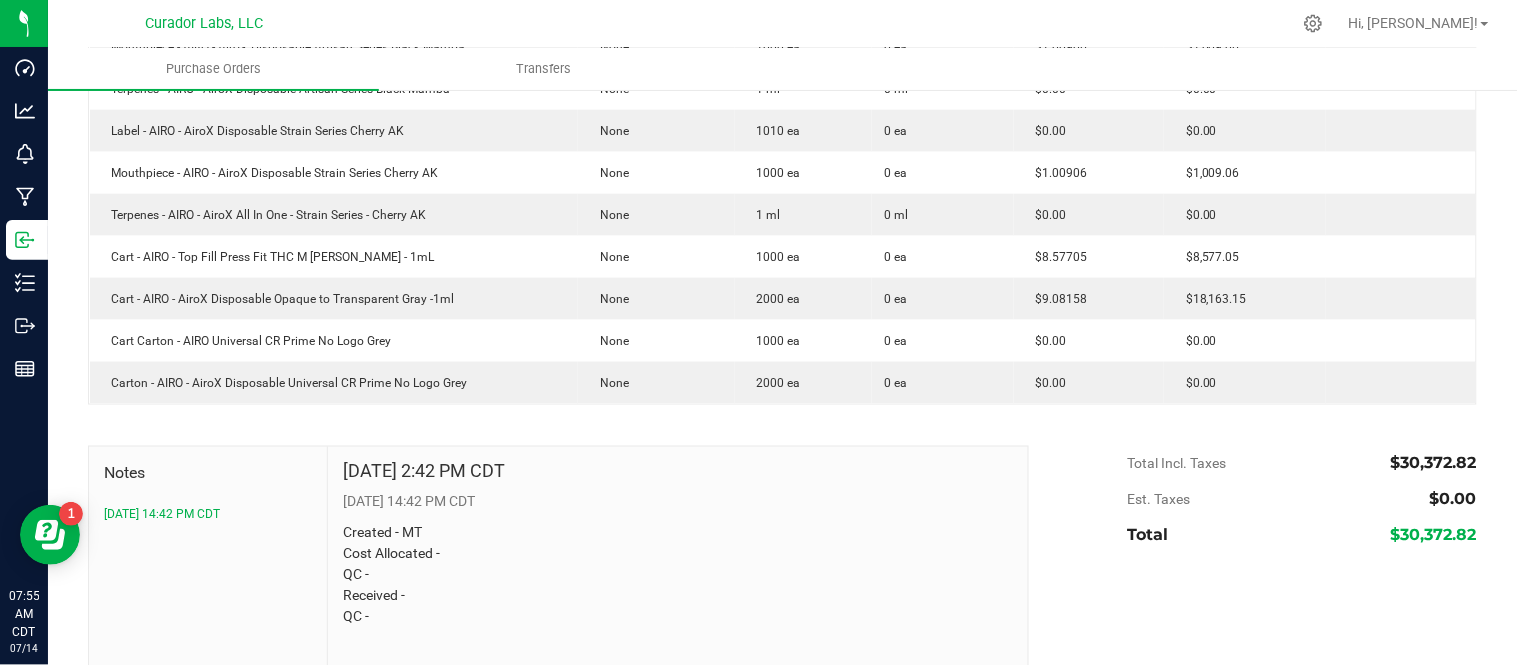 drag, startPoint x: 1385, startPoint y: 471, endPoint x: 1466, endPoint y: 467, distance: 81.09871 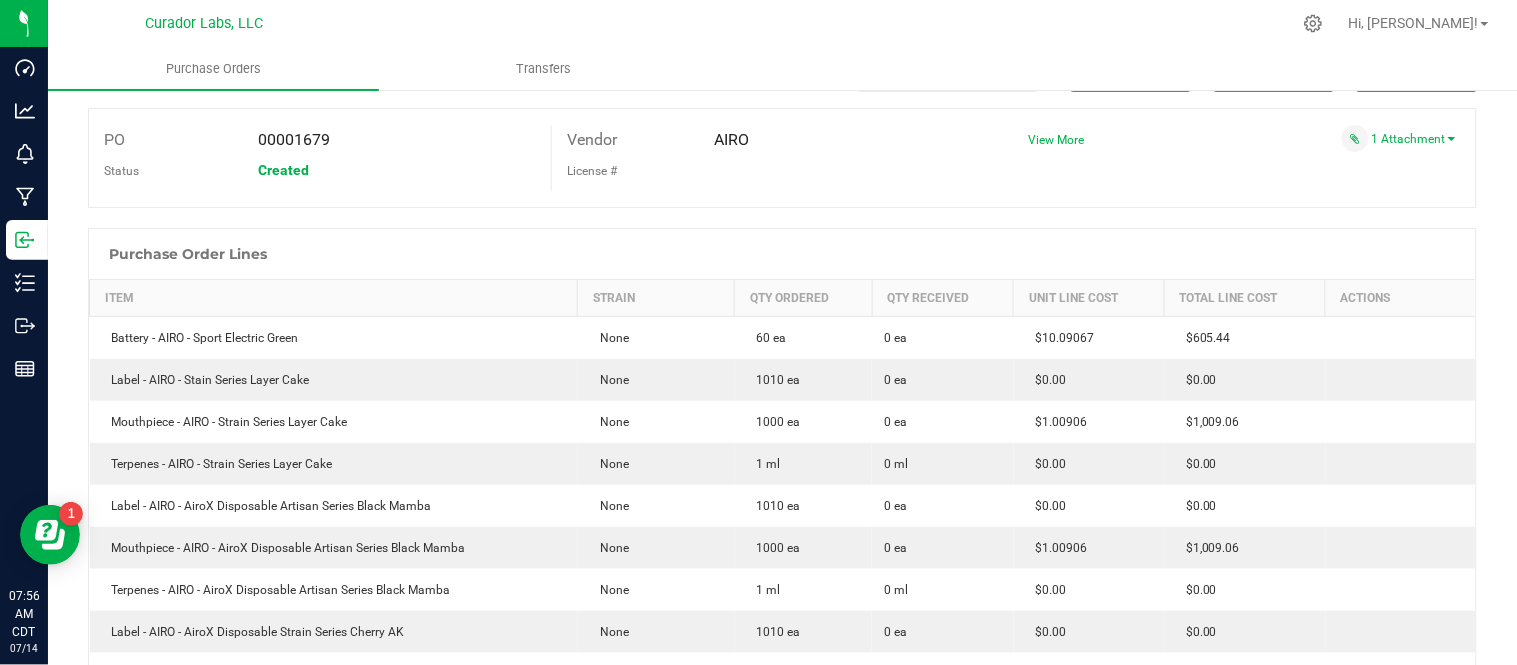 scroll, scrollTop: 0, scrollLeft: 0, axis: both 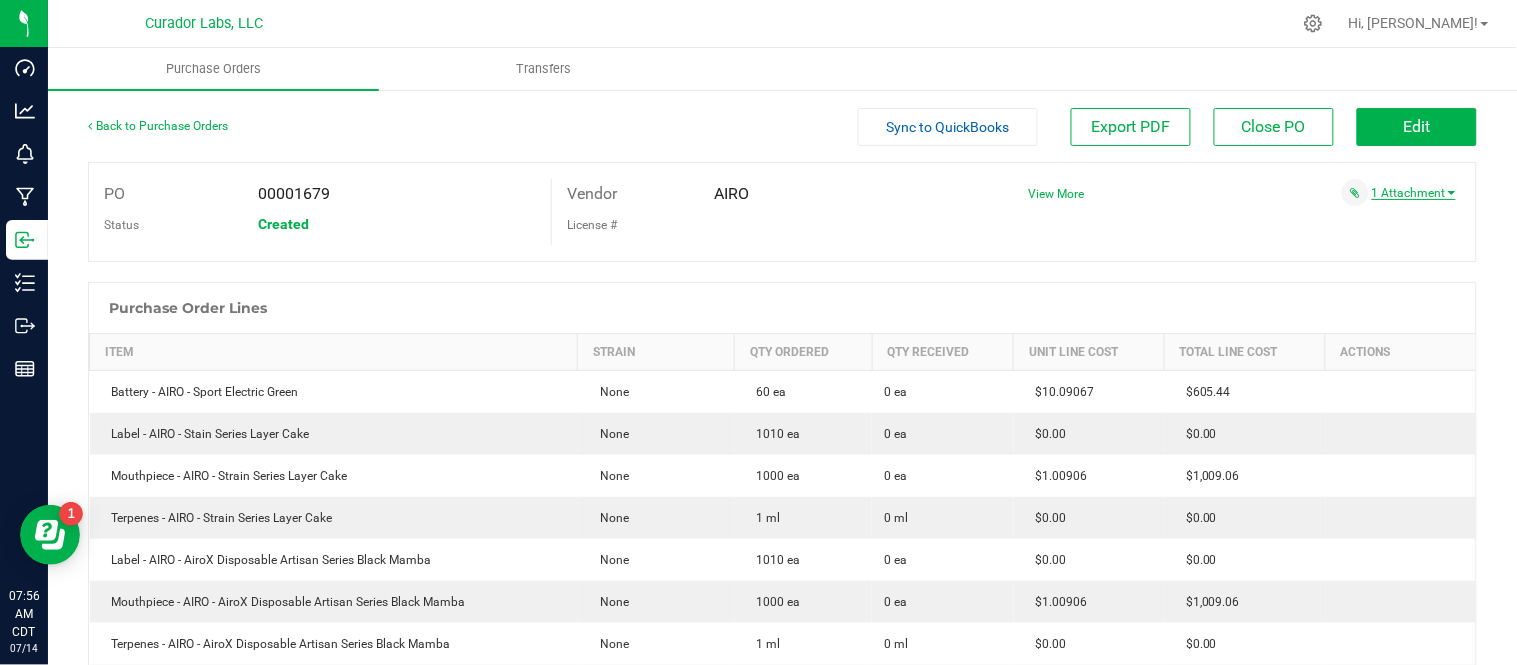click on "1
Attachment" at bounding box center [1414, 193] 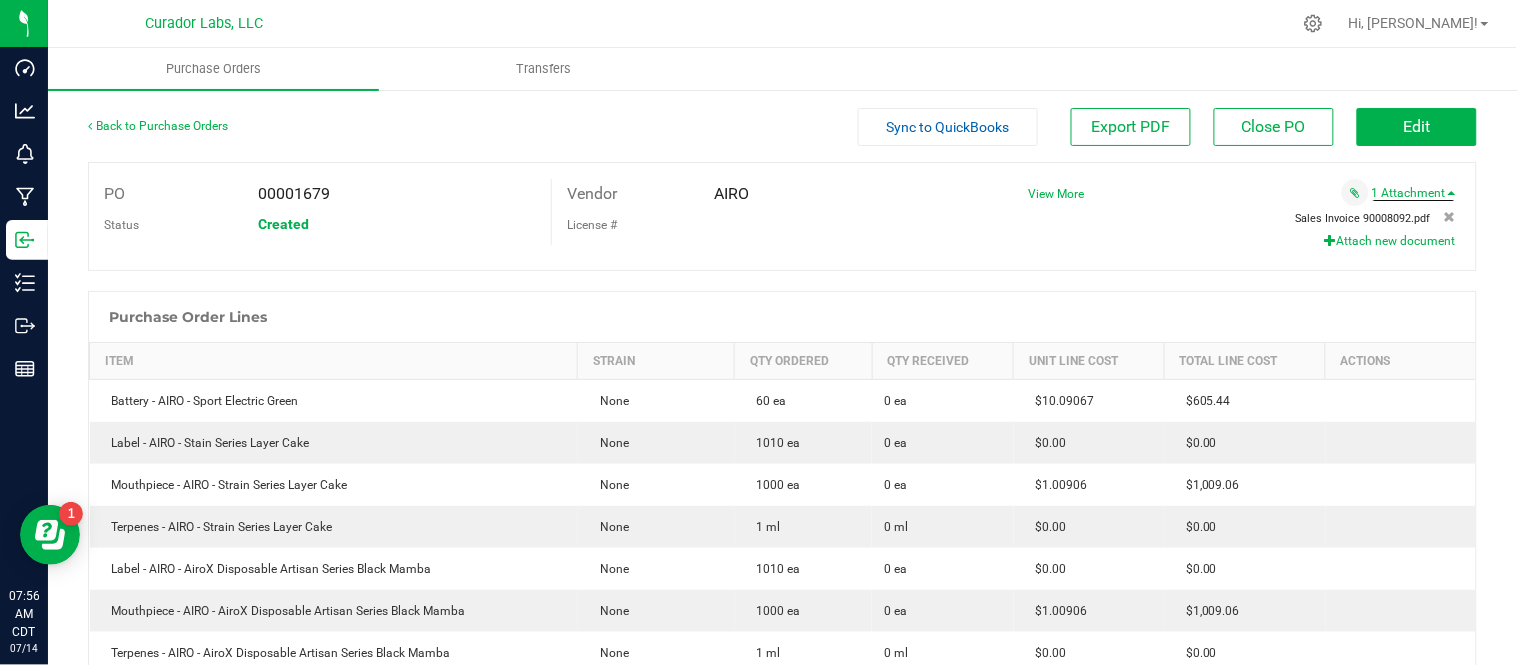 click on "Sales Invoice 90008092.pdf" at bounding box center (1363, 218) 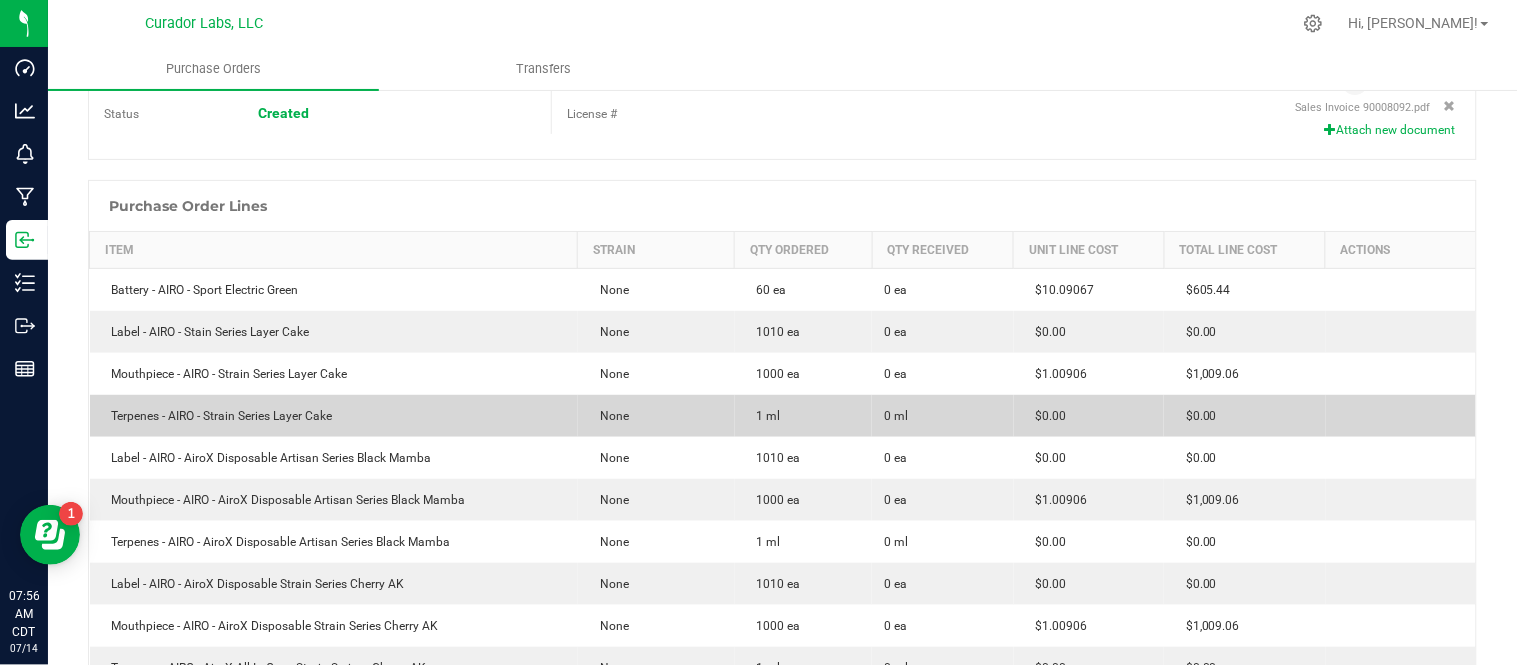 scroll, scrollTop: 0, scrollLeft: 0, axis: both 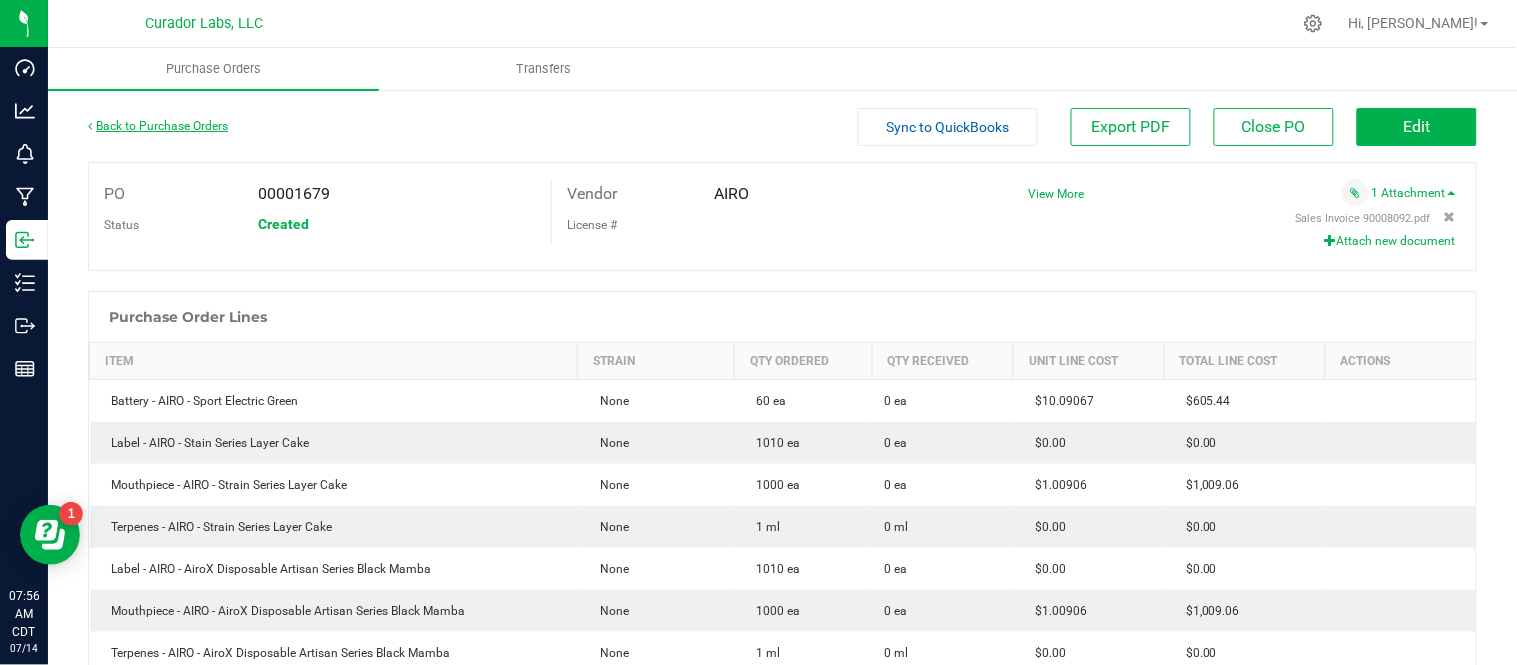 click on "Back to Purchase Orders" at bounding box center [158, 126] 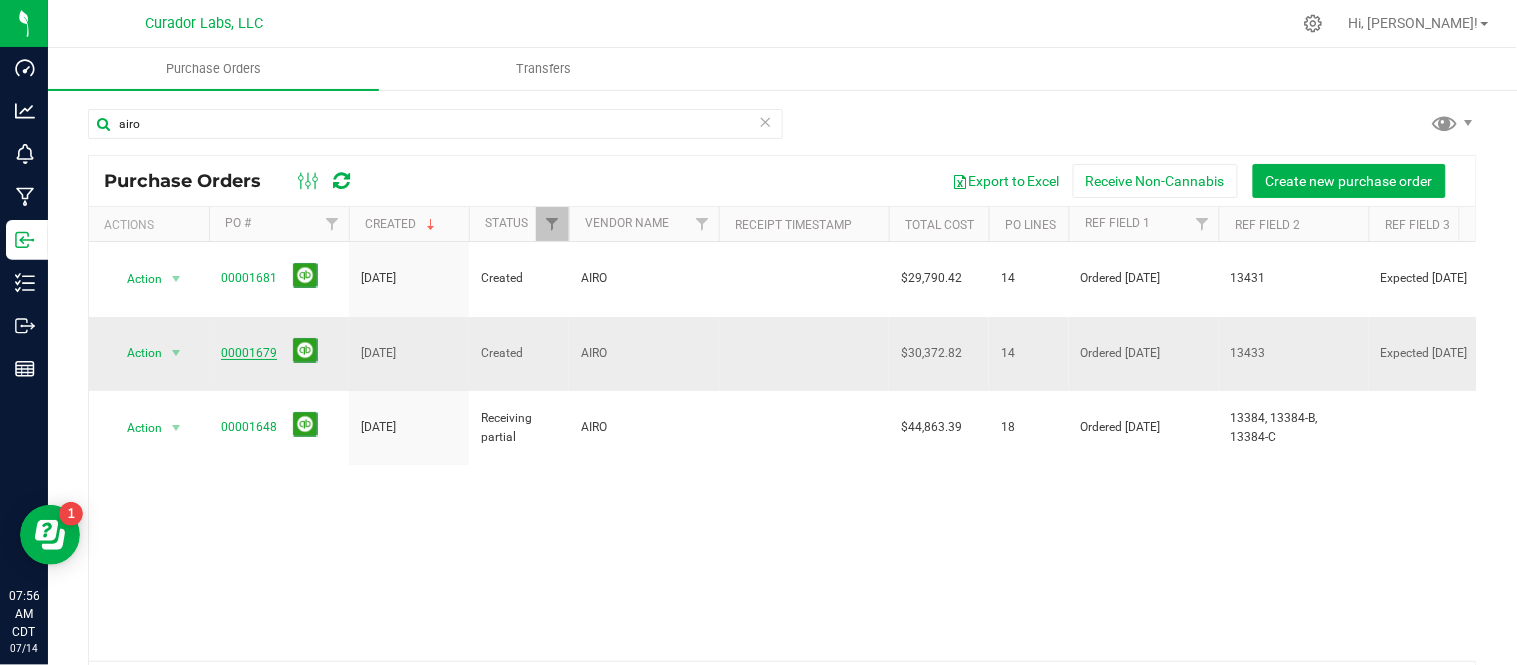 click on "00001679" at bounding box center (249, 353) 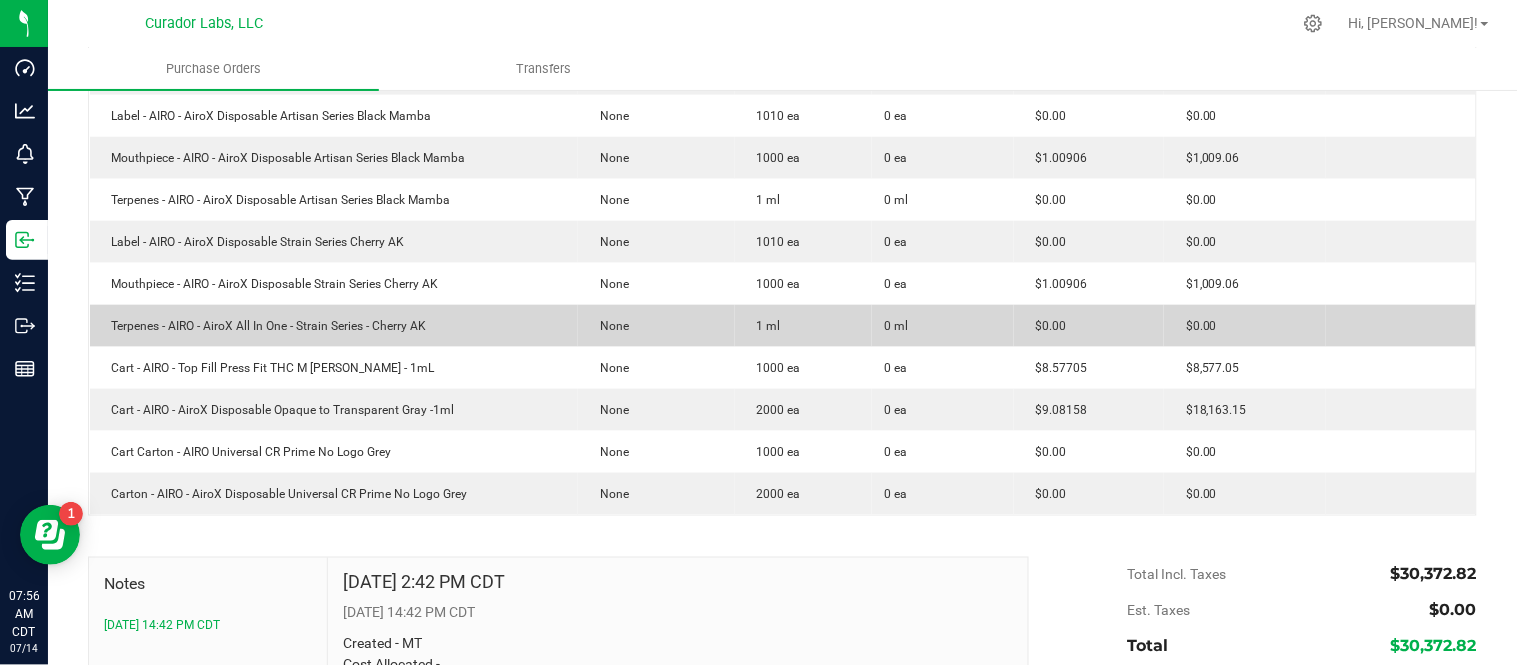 scroll, scrollTop: 555, scrollLeft: 0, axis: vertical 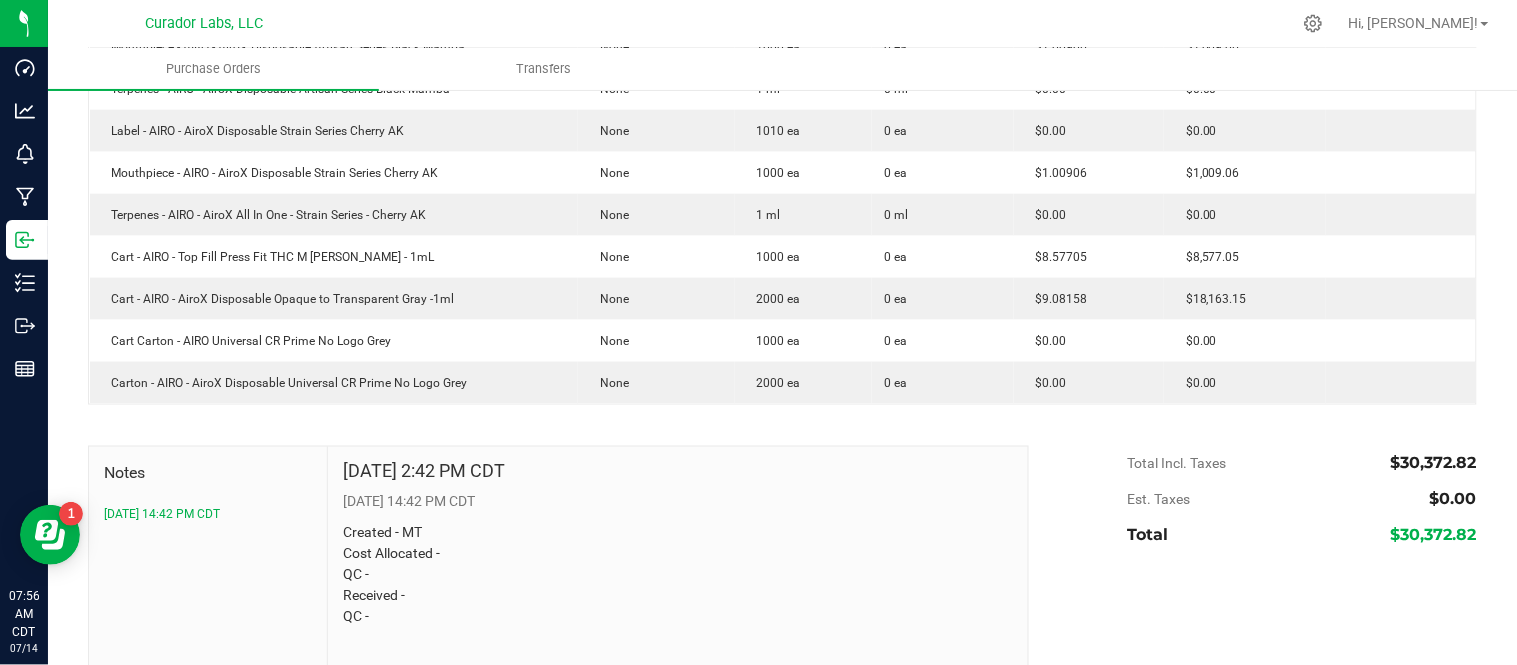 drag, startPoint x: 1457, startPoint y: 462, endPoint x: 1371, endPoint y: 474, distance: 86.833176 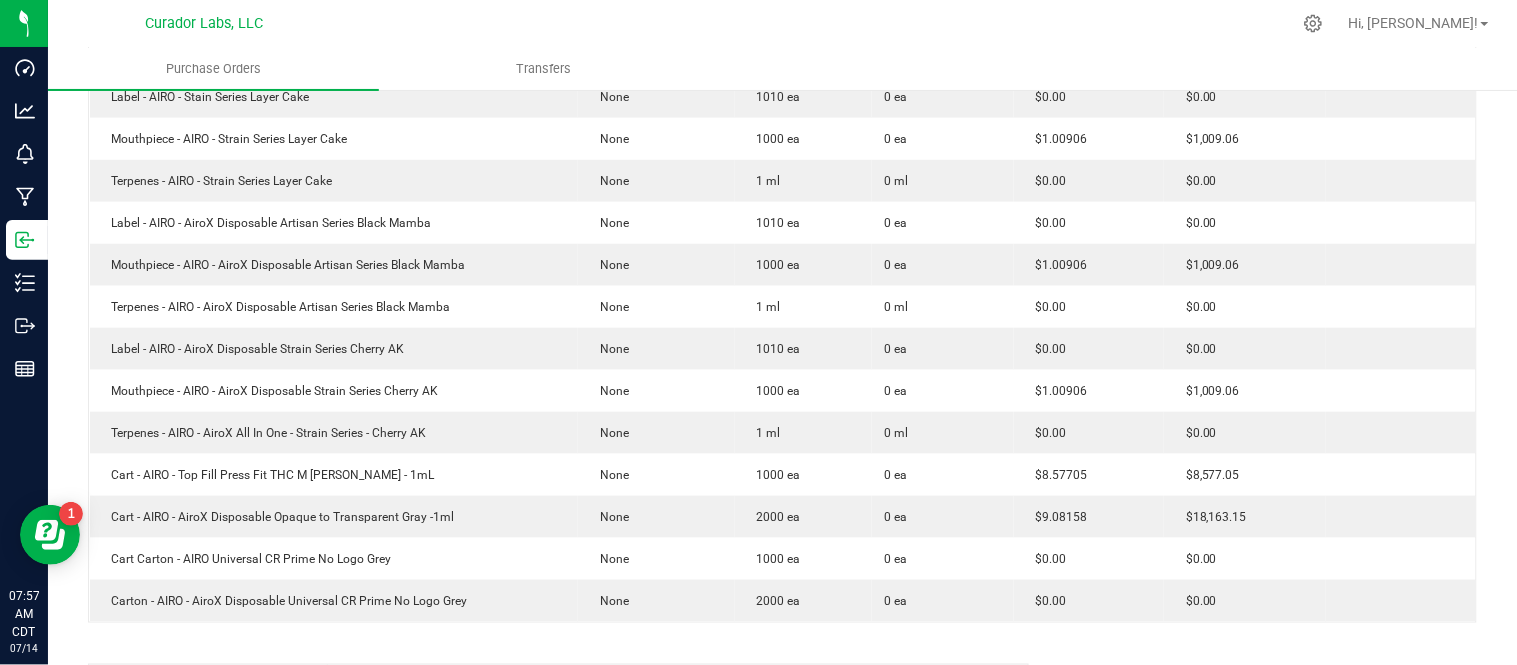 scroll, scrollTop: 0, scrollLeft: 0, axis: both 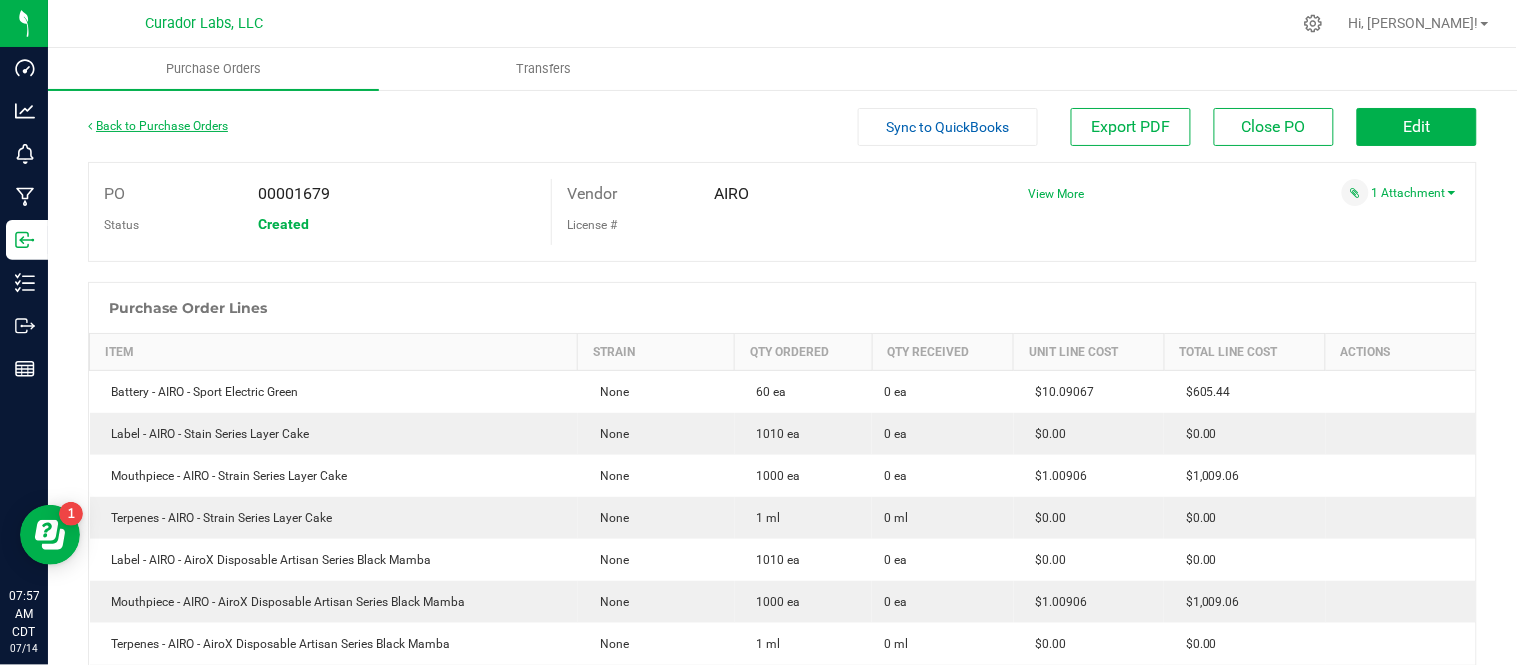 click on "Back to Purchase Orders" at bounding box center (158, 126) 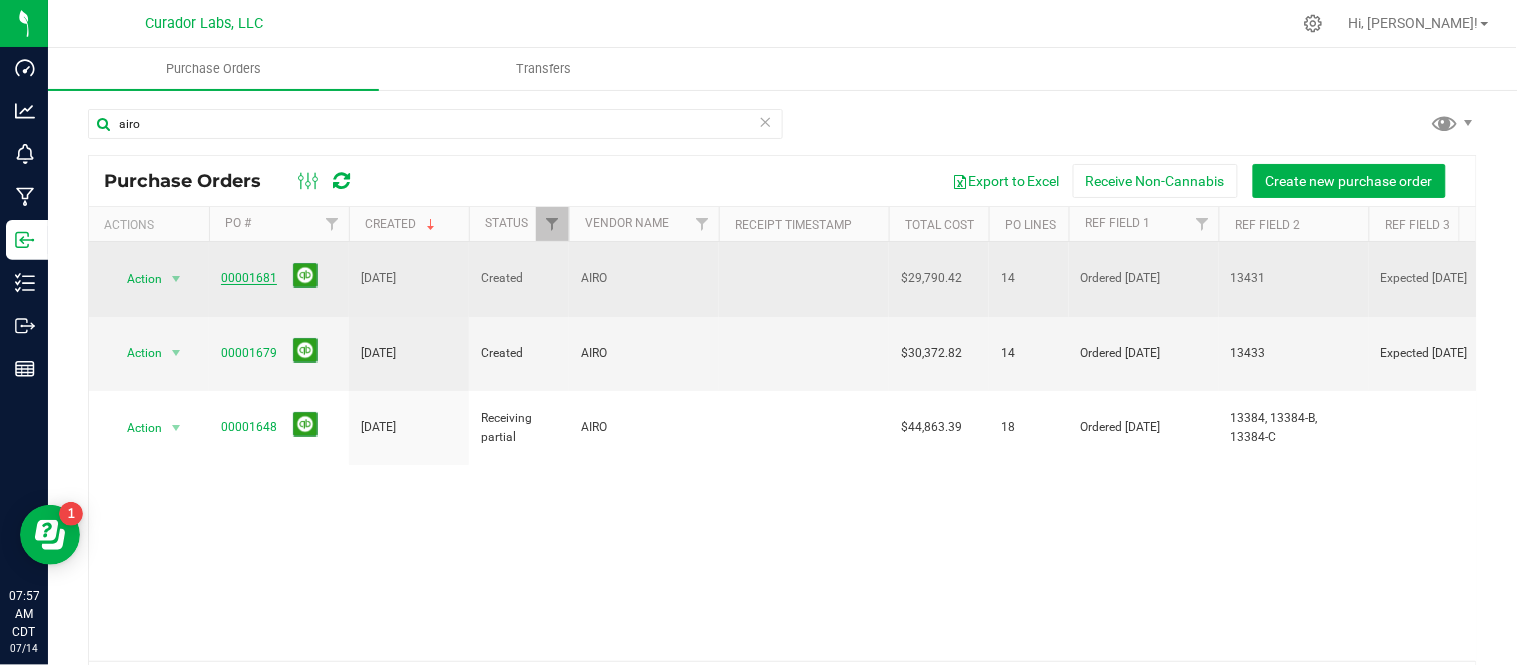click on "00001681" at bounding box center (249, 278) 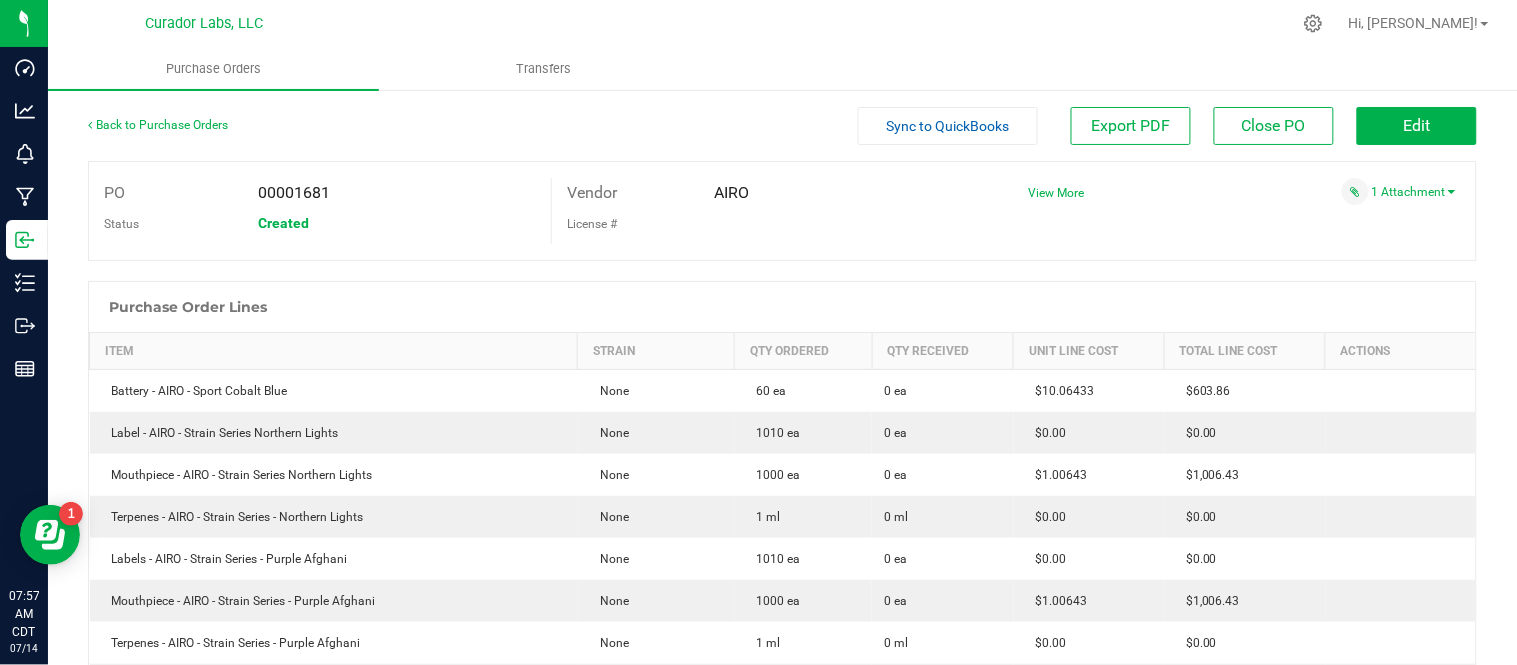 scroll, scrollTop: 0, scrollLeft: 0, axis: both 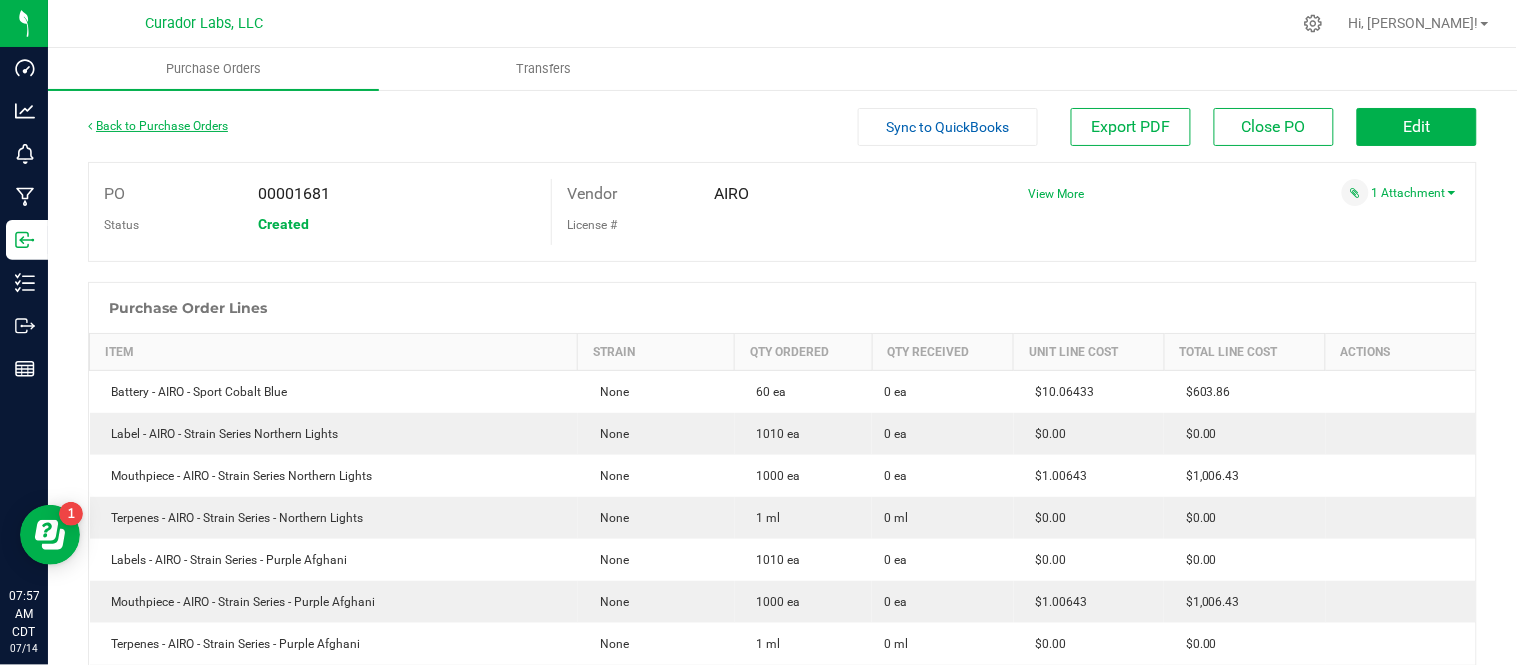 click on "Back to Purchase Orders" at bounding box center (158, 126) 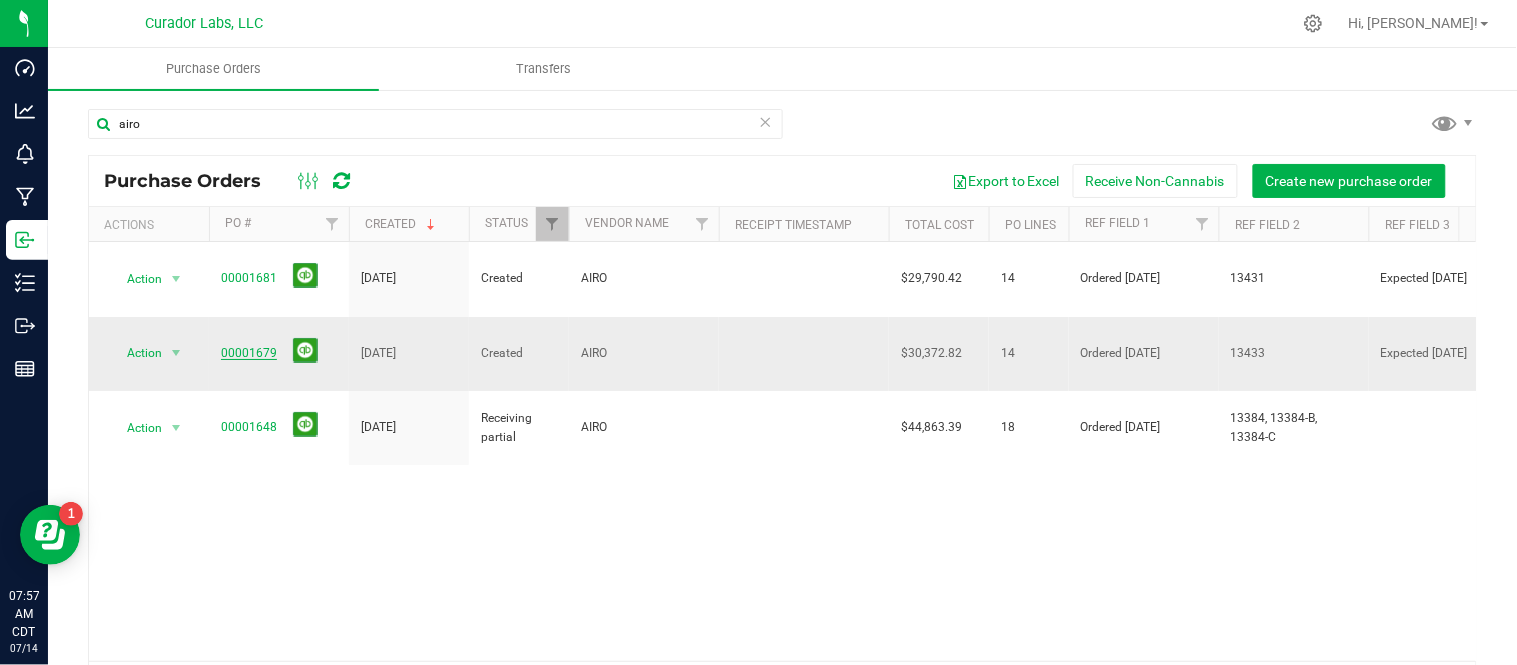 click on "00001679" at bounding box center (249, 353) 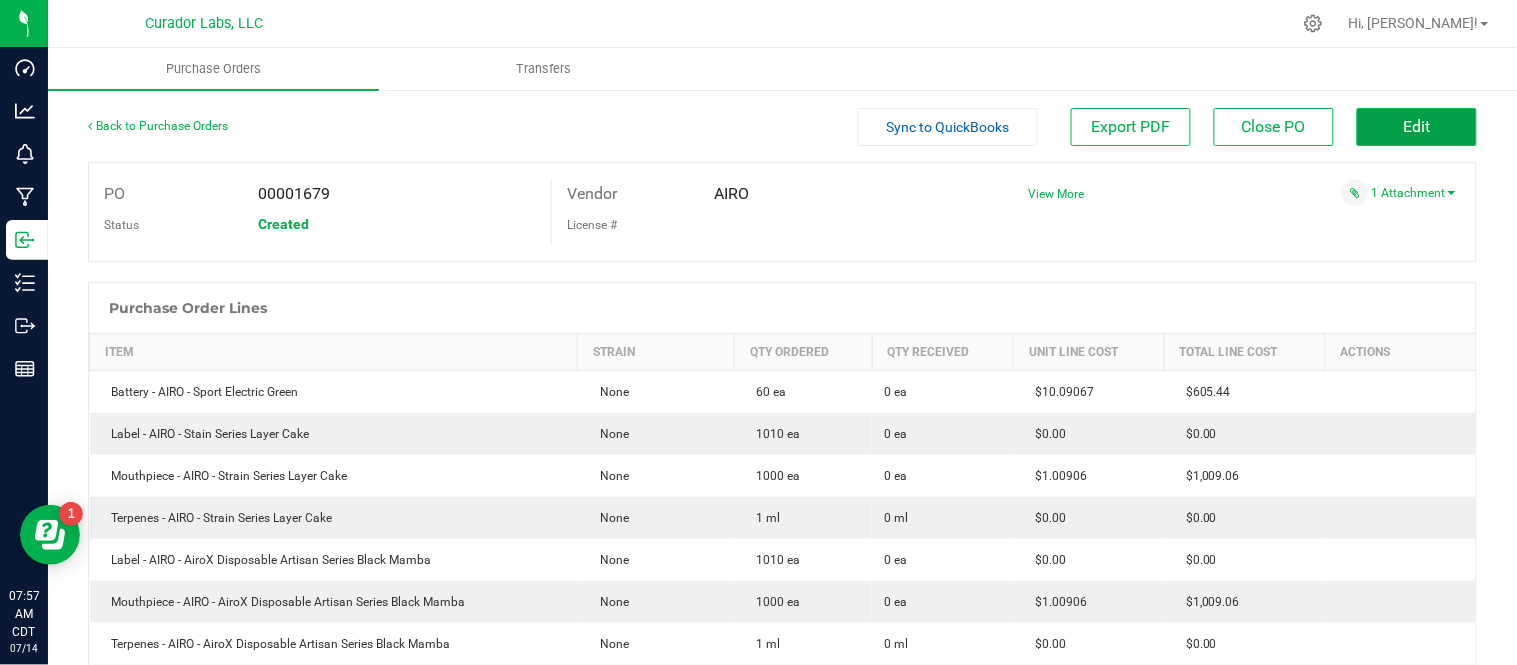 click on "Edit" at bounding box center (1417, 127) 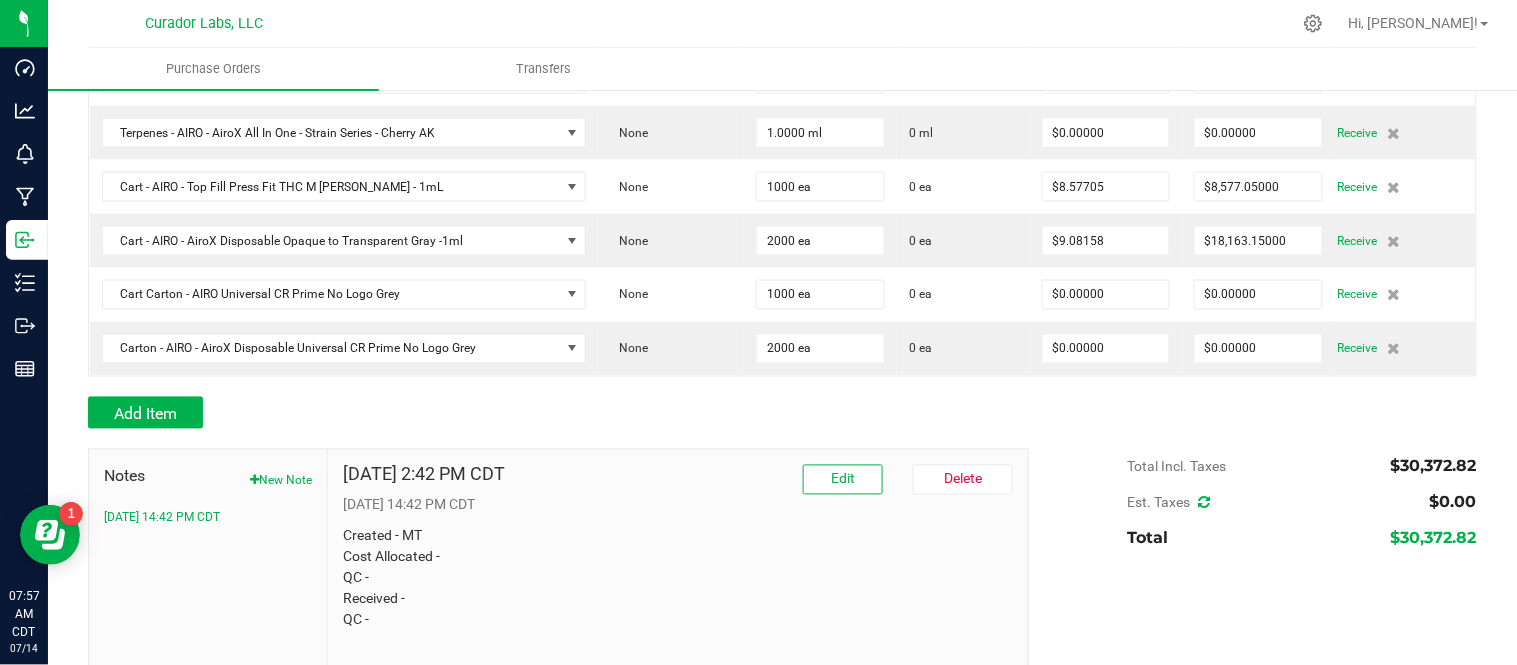 scroll, scrollTop: 830, scrollLeft: 0, axis: vertical 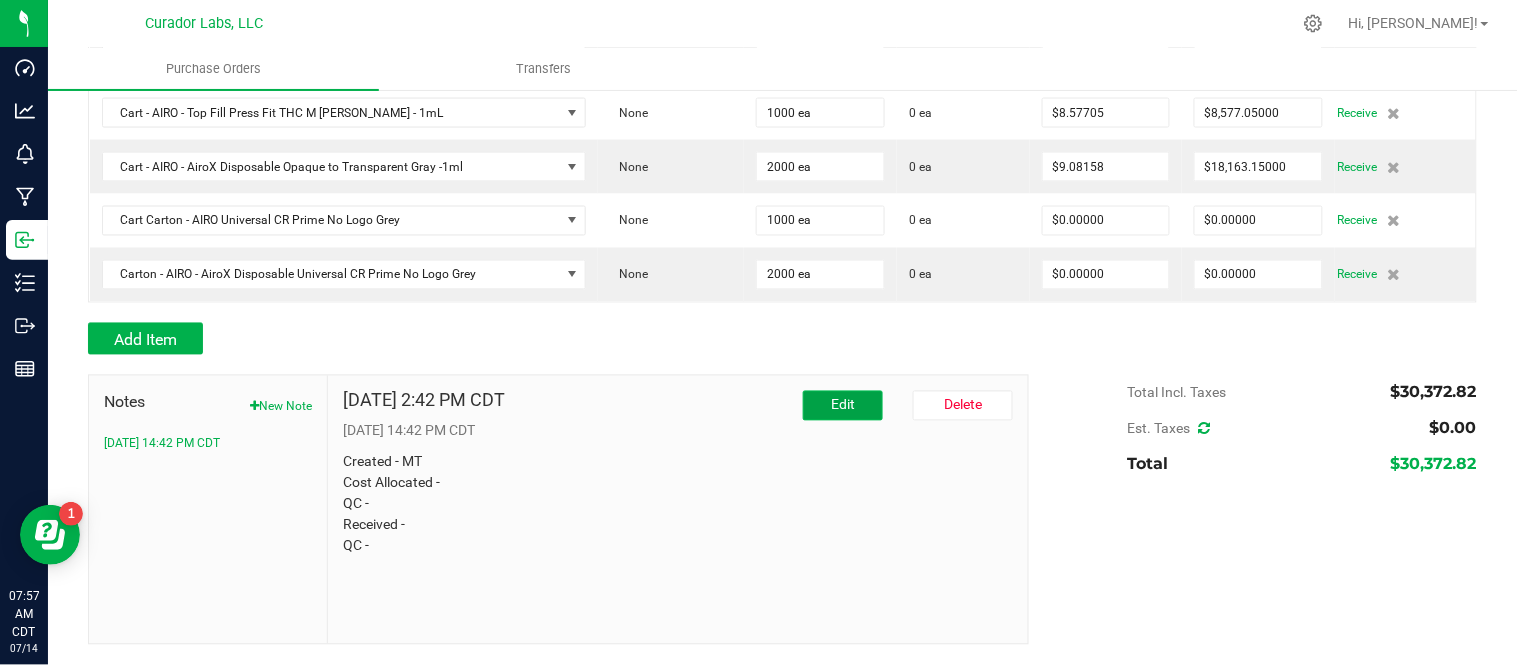 click on "Edit" at bounding box center (843, 406) 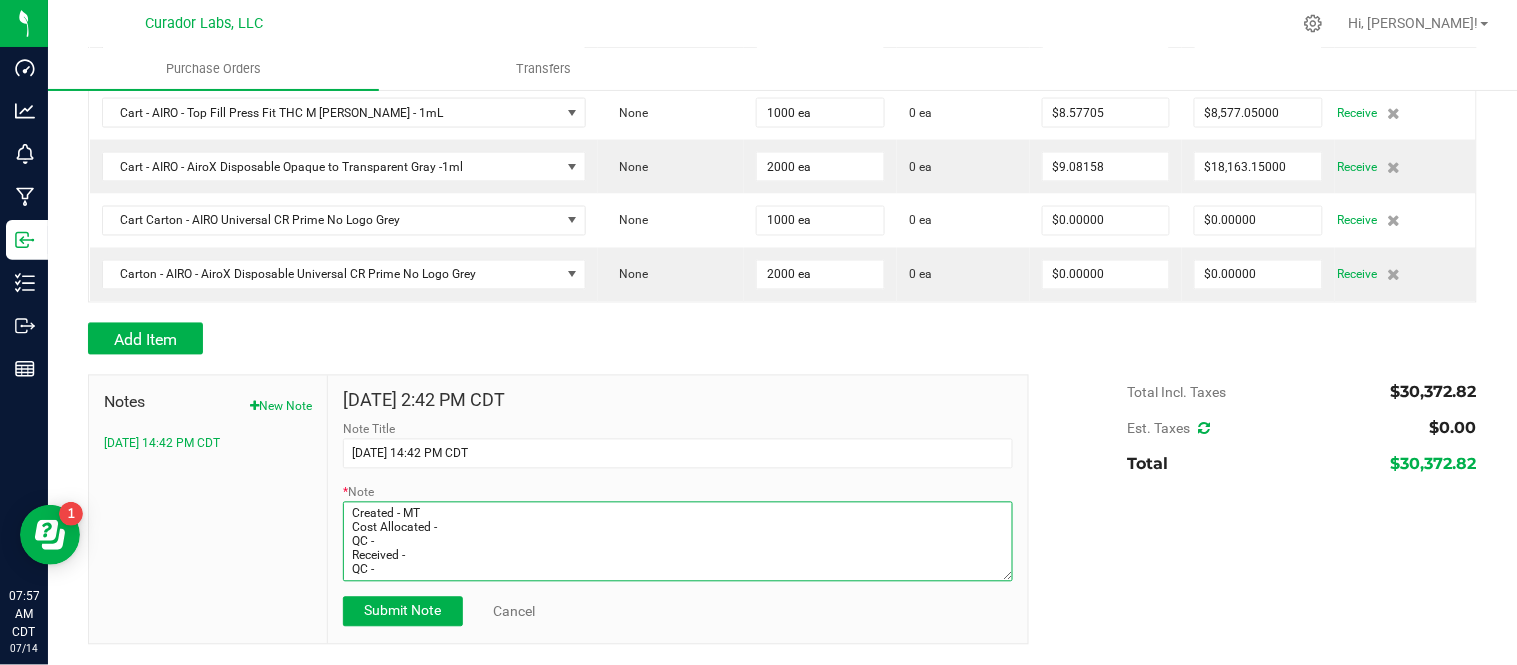 click on "*
Note" at bounding box center (678, 542) 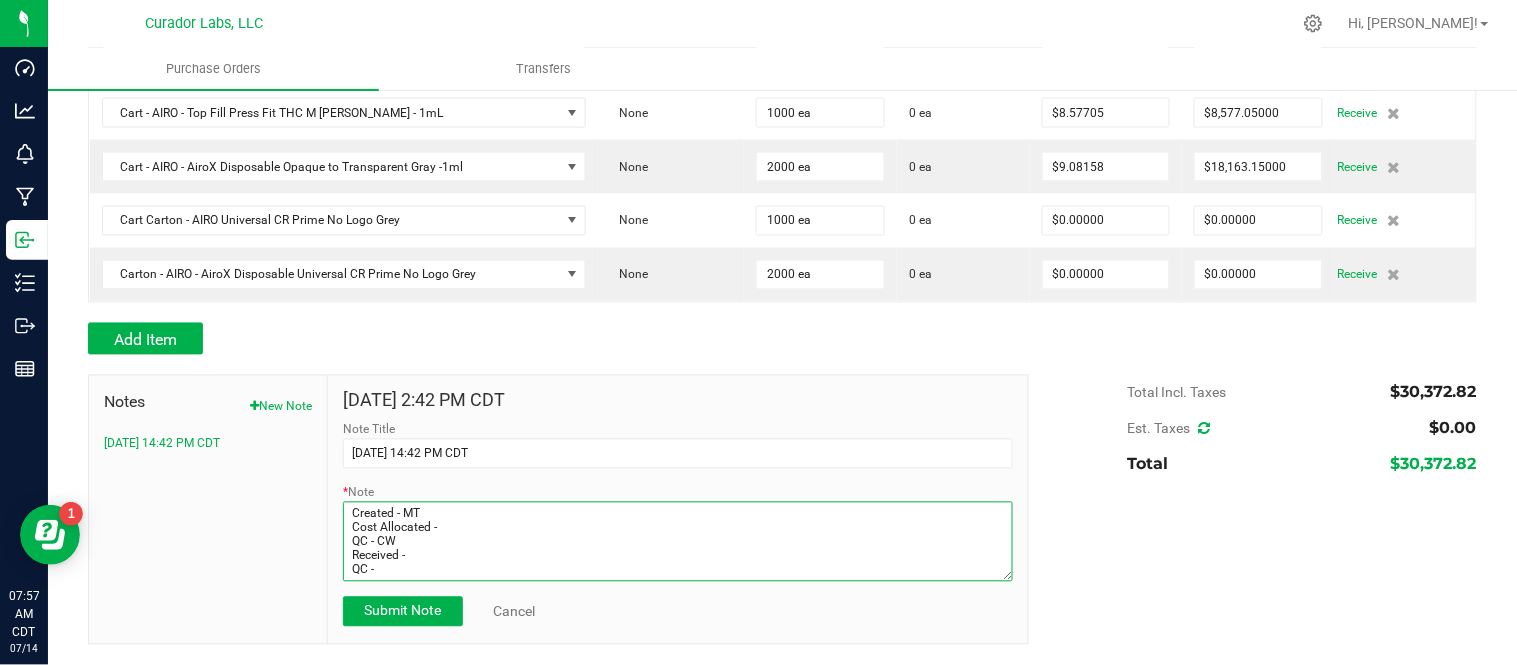 type on "Created - MT
Cost Allocated -
QC - CW
Received -
QC -" 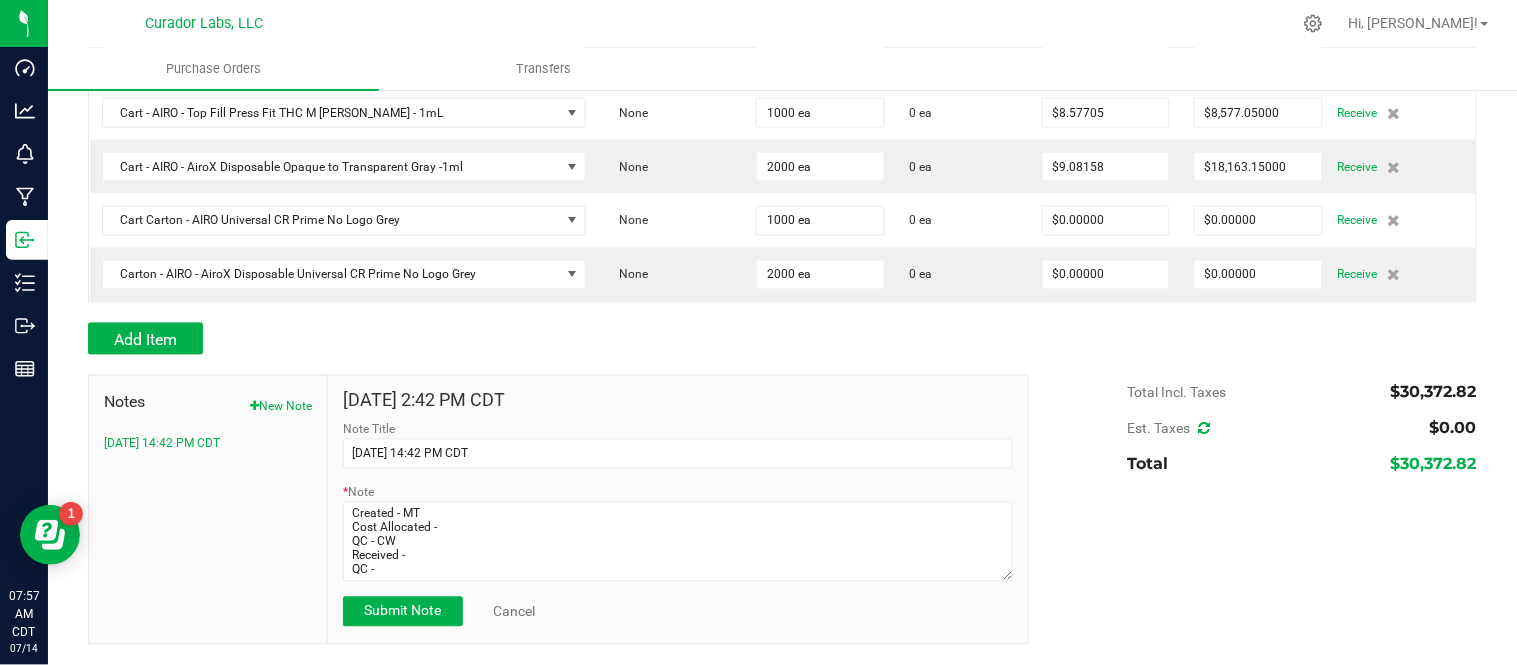 click on "[DATE] 2:42 PM CDT
Note Title
[DATE] 14:42 PM CDT
*
Note
Submit Note
Cancel" at bounding box center (678, 510) 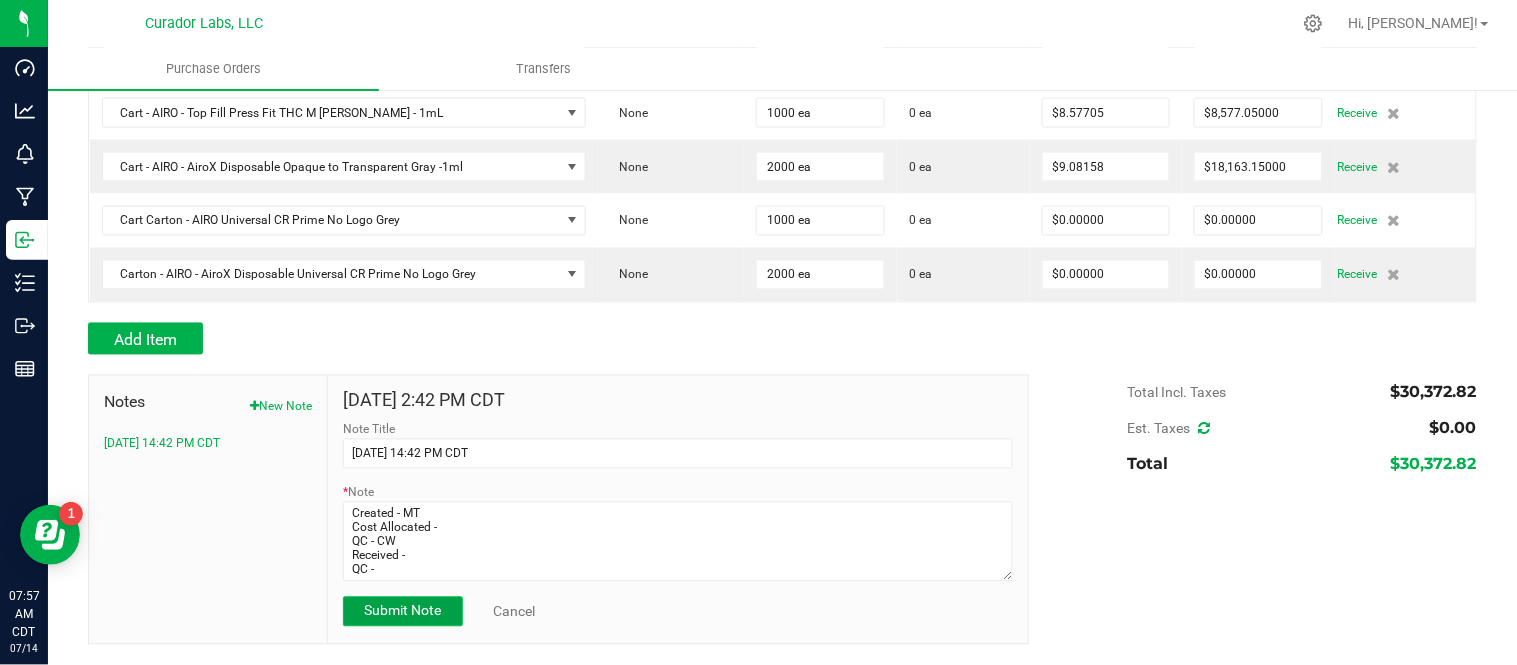 click on "Submit Note" at bounding box center (402, 611) 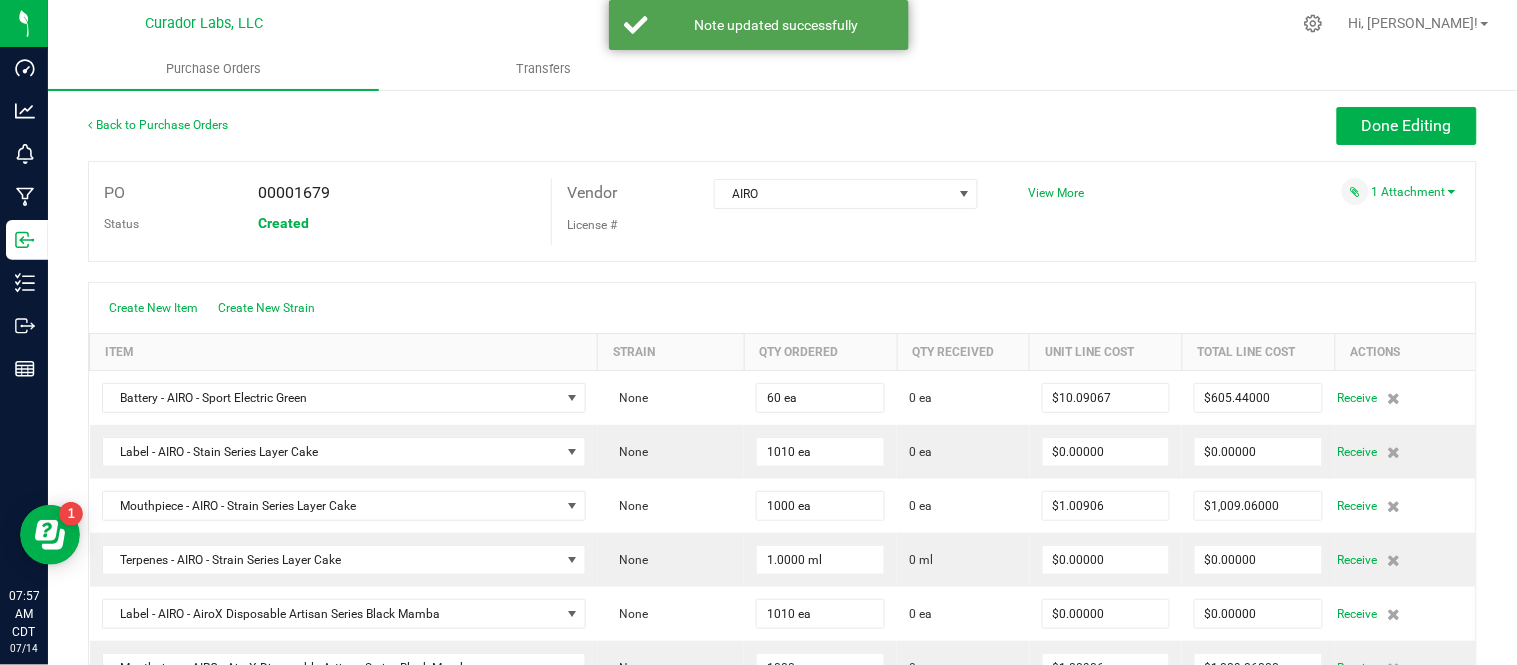 scroll, scrollTop: 0, scrollLeft: 0, axis: both 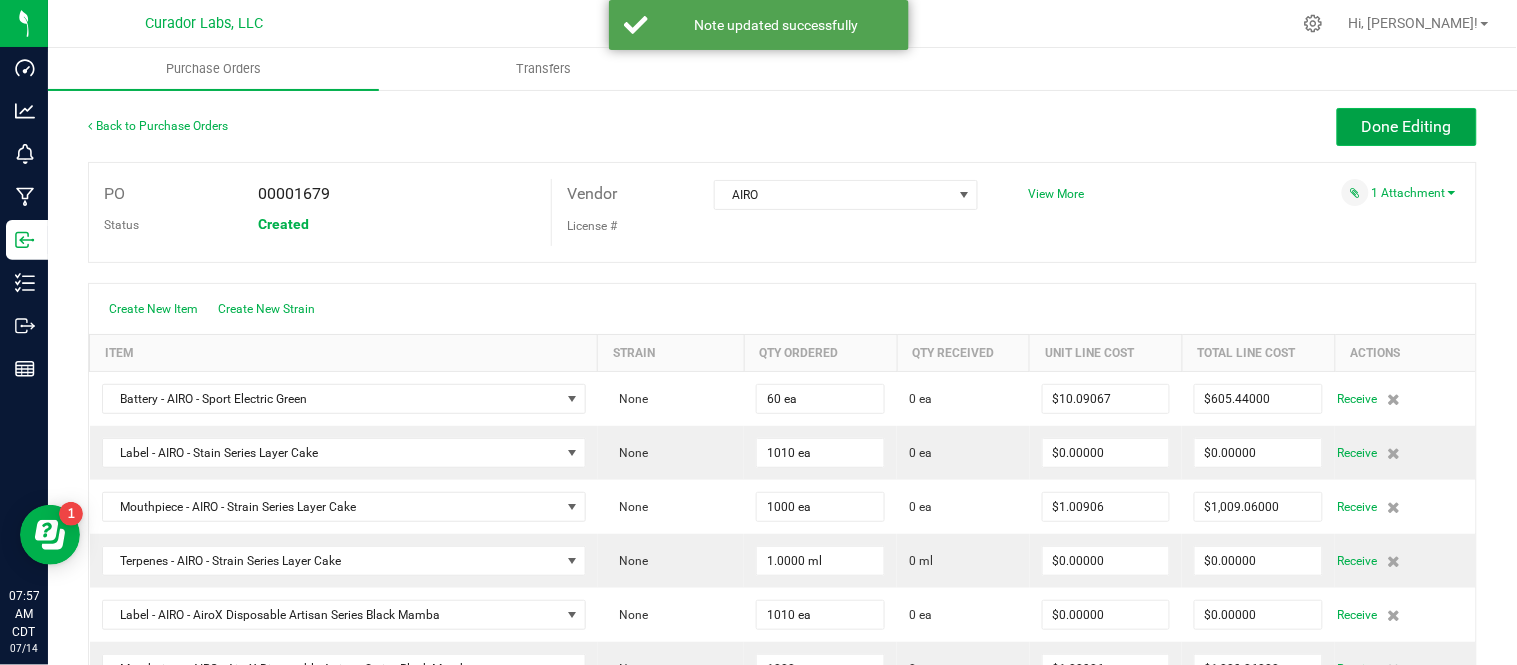 click on "Done Editing" at bounding box center [1407, 127] 